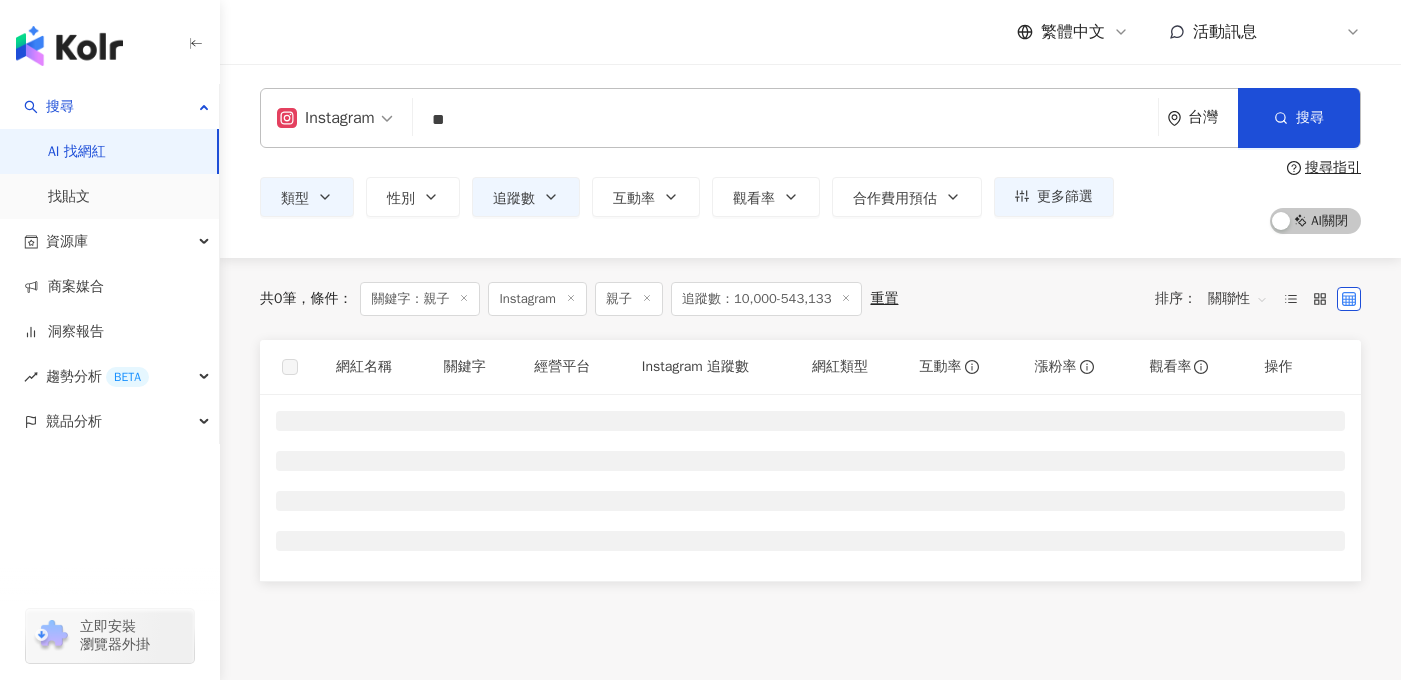 scroll, scrollTop: 0, scrollLeft: 0, axis: both 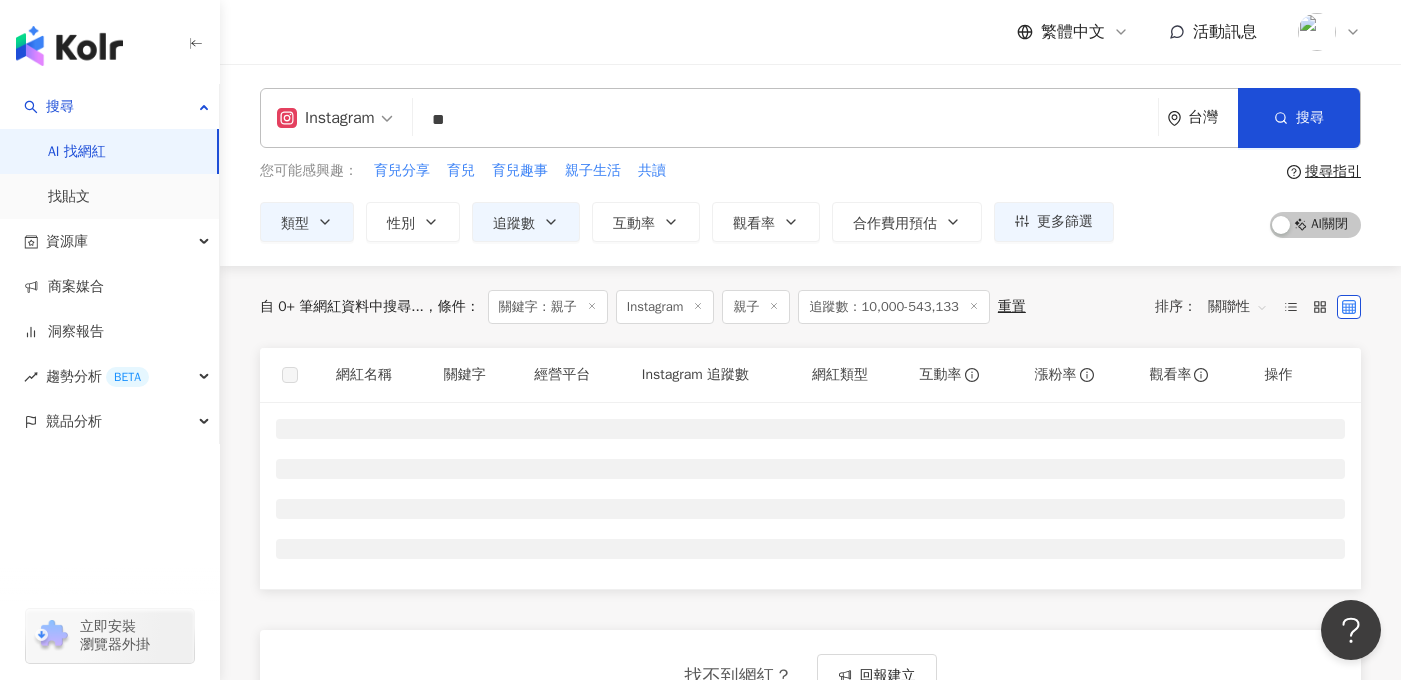 click on "**" at bounding box center [785, 120] 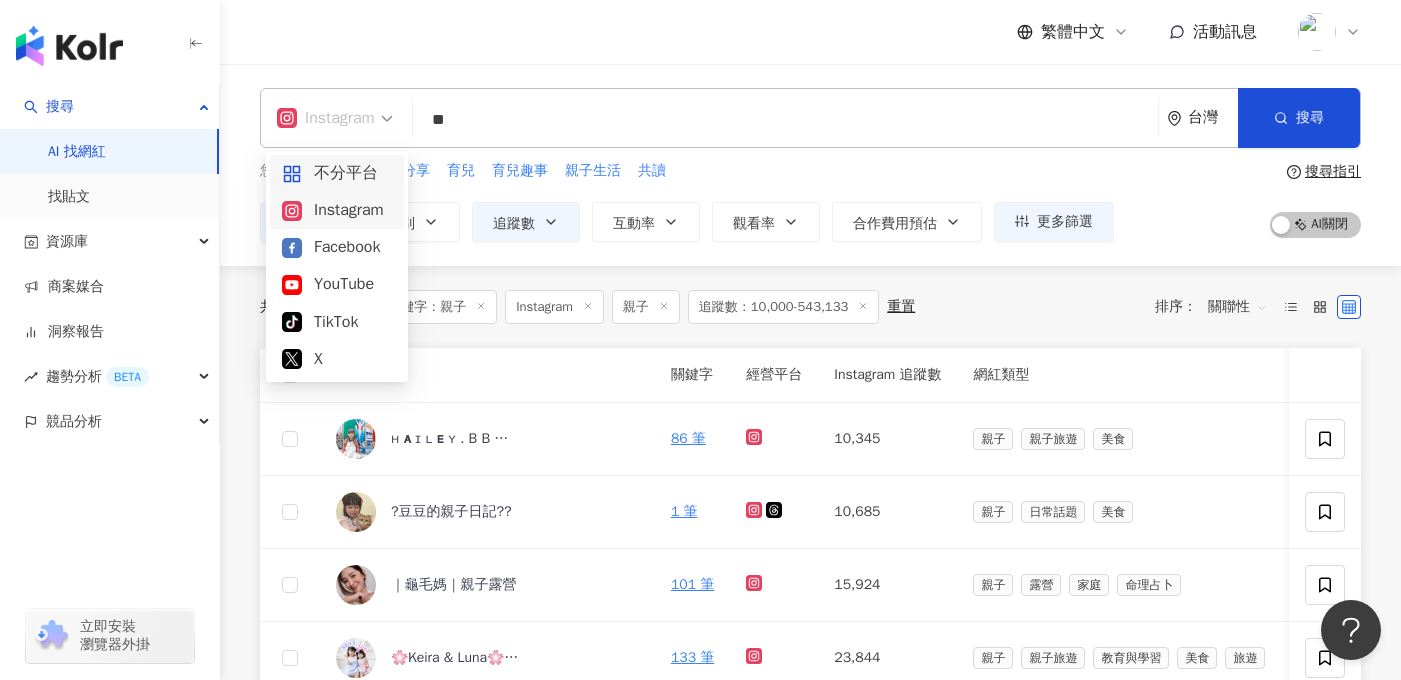 click on "不分平台" at bounding box center (337, 173) 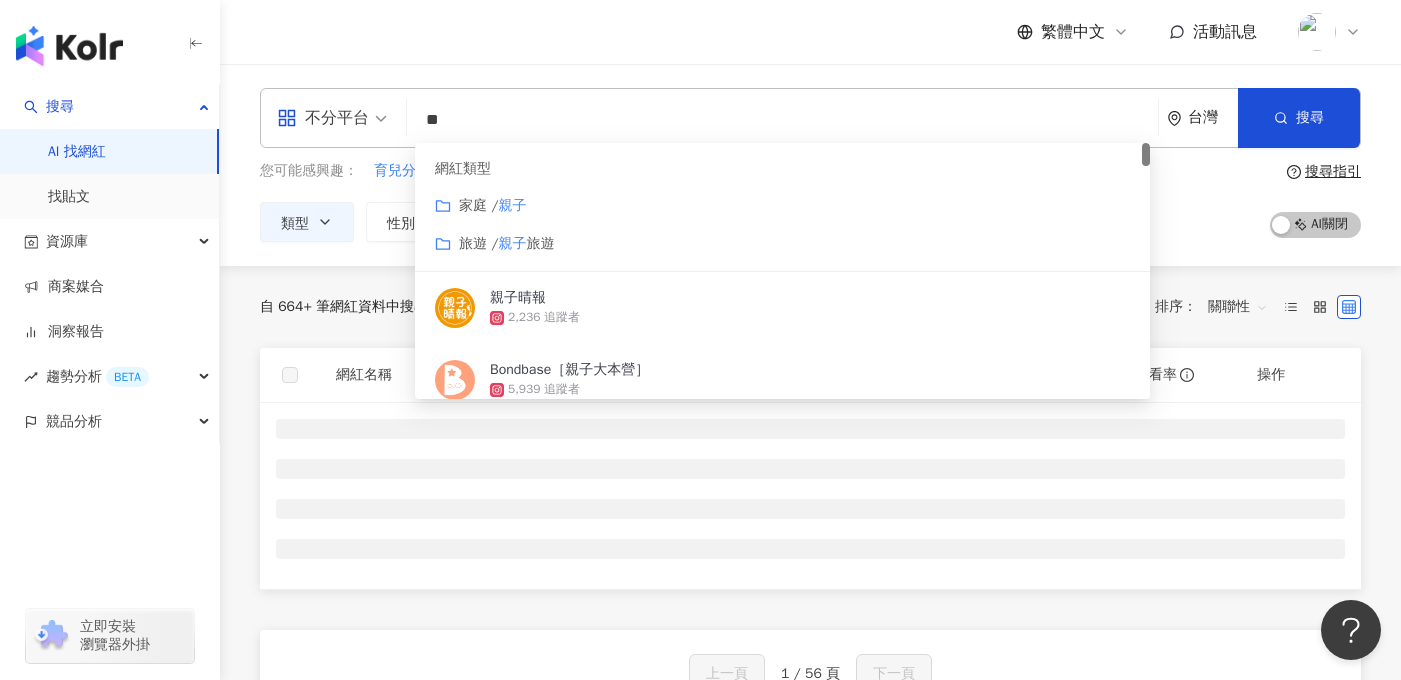 drag, startPoint x: 427, startPoint y: 118, endPoint x: 369, endPoint y: 117, distance: 58.00862 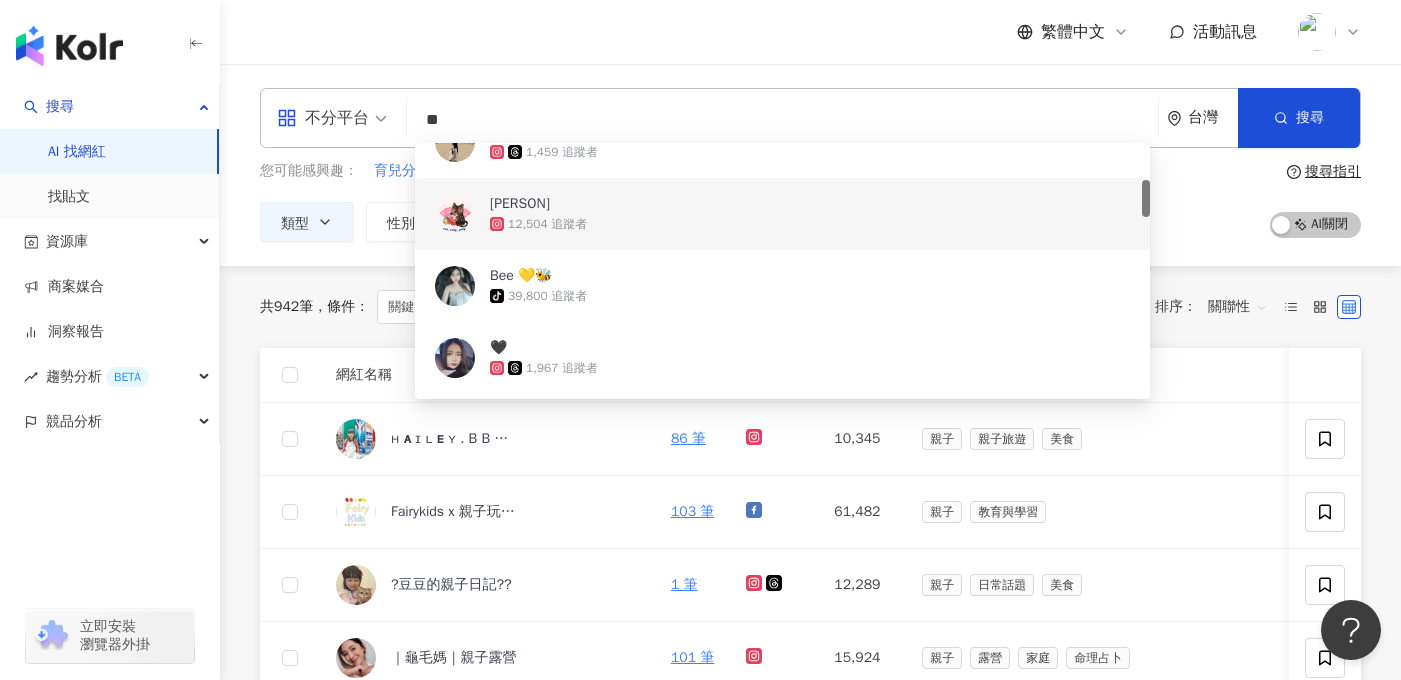 scroll, scrollTop: 314, scrollLeft: 0, axis: vertical 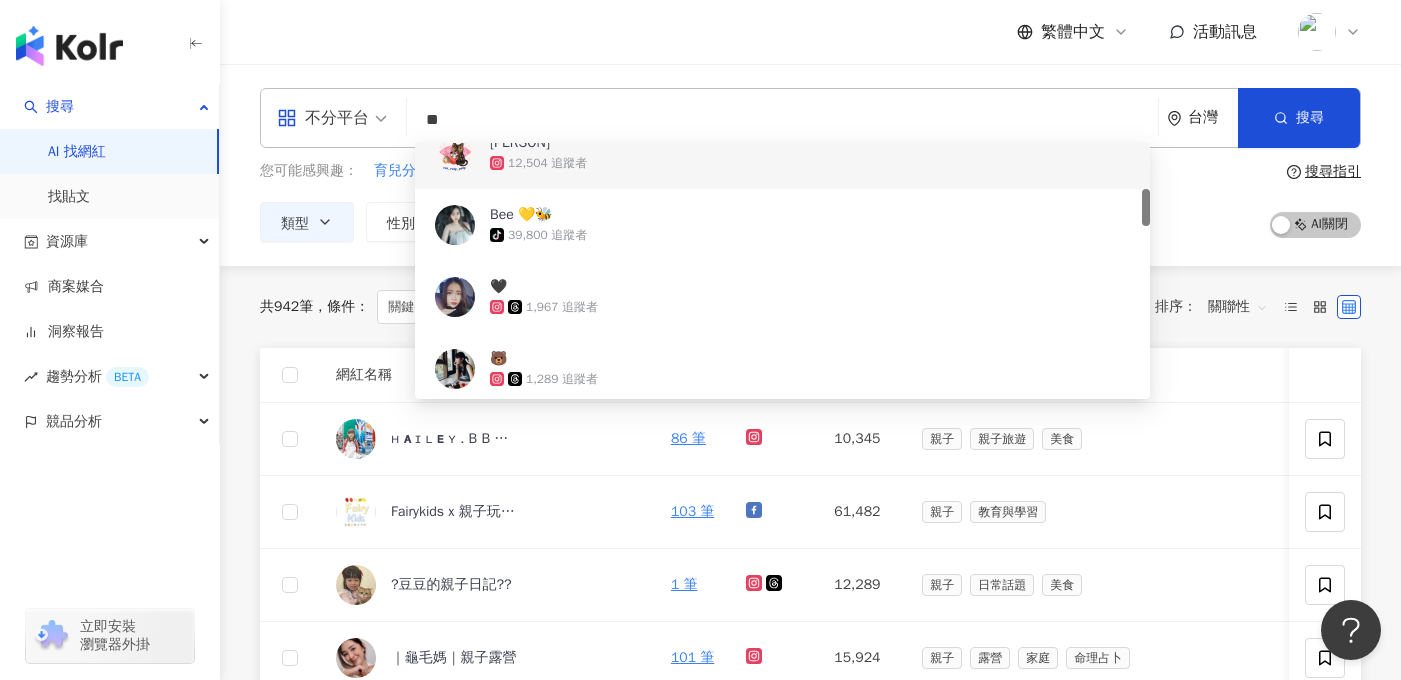 click on "**" at bounding box center (782, 120) 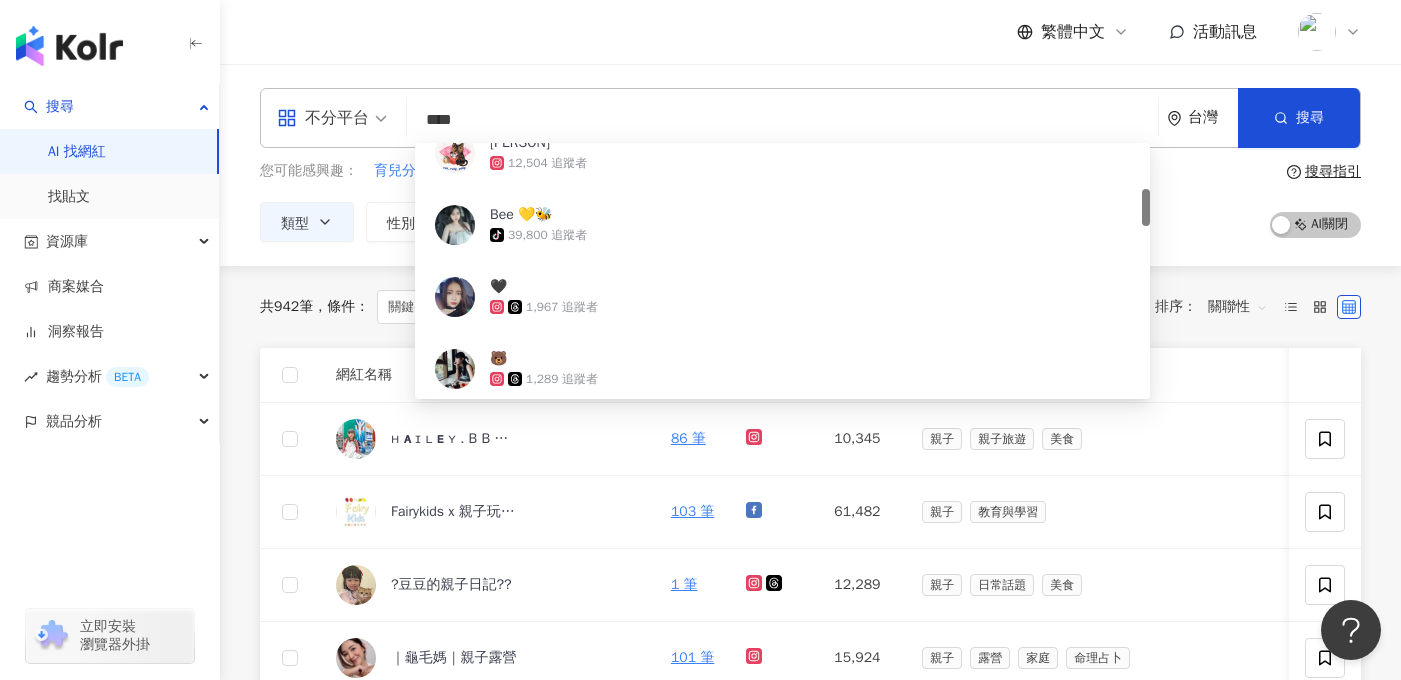 scroll, scrollTop: 0, scrollLeft: 0, axis: both 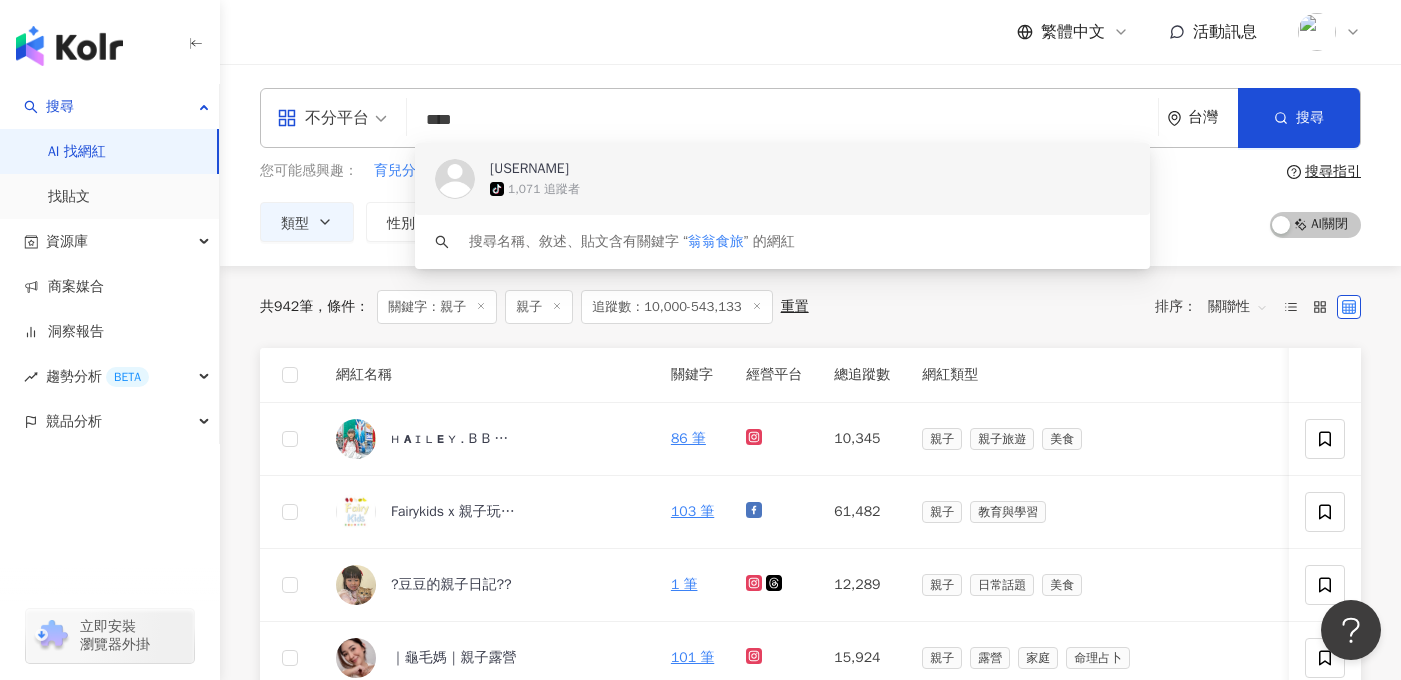 drag, startPoint x: 496, startPoint y: 116, endPoint x: 357, endPoint y: 110, distance: 139.12944 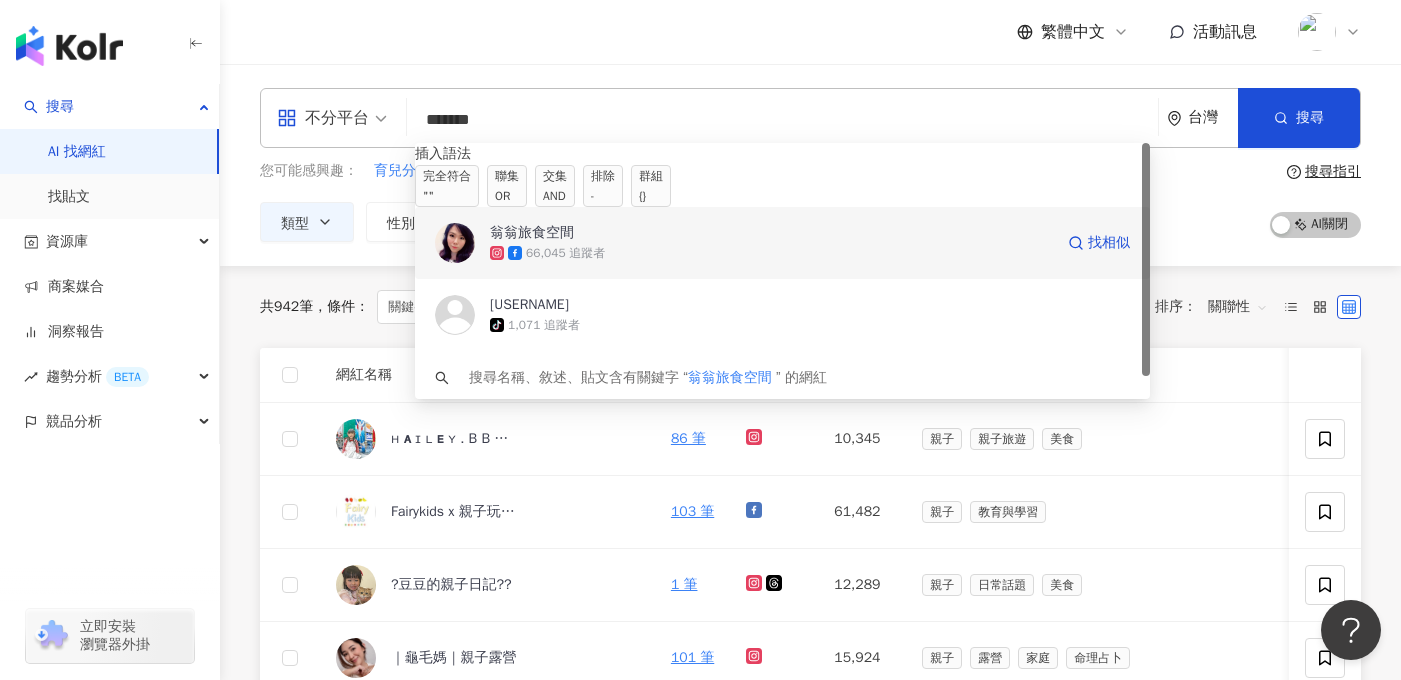 click on "翁翁旅食空間" at bounding box center [766, 233] 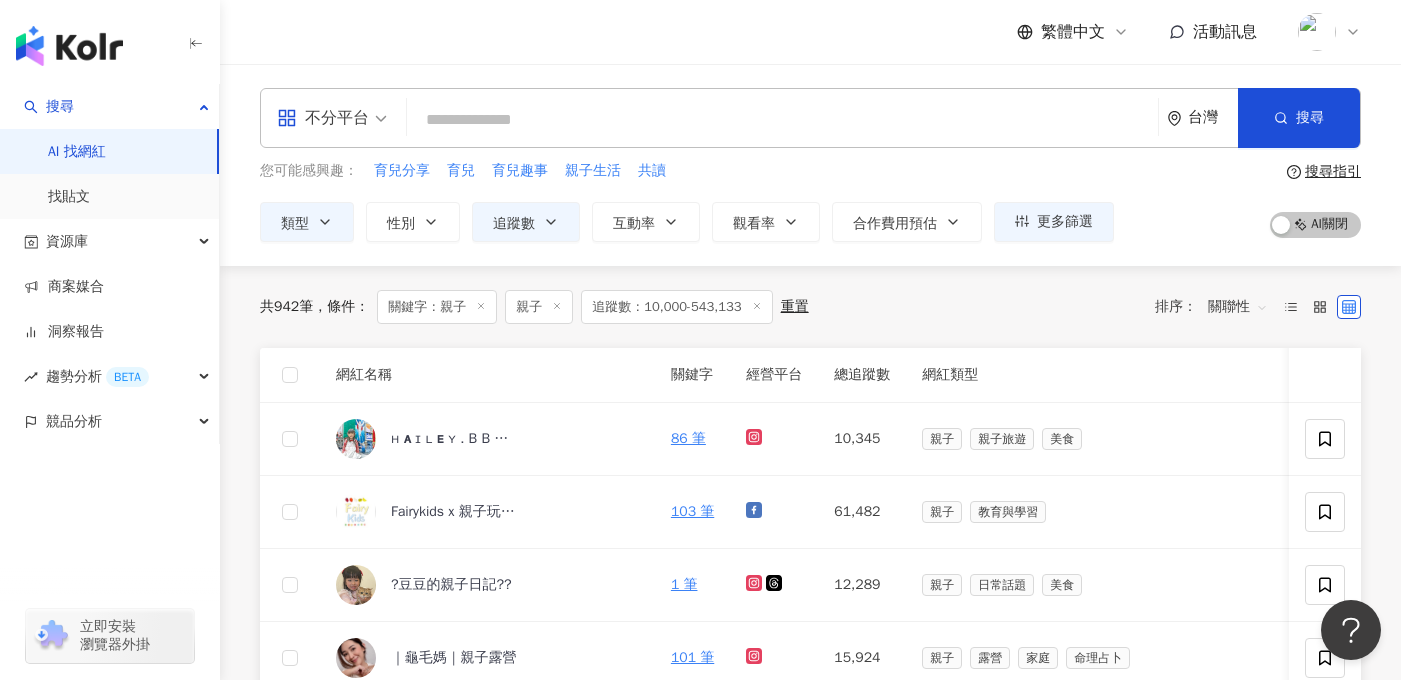 click at bounding box center [782, 120] 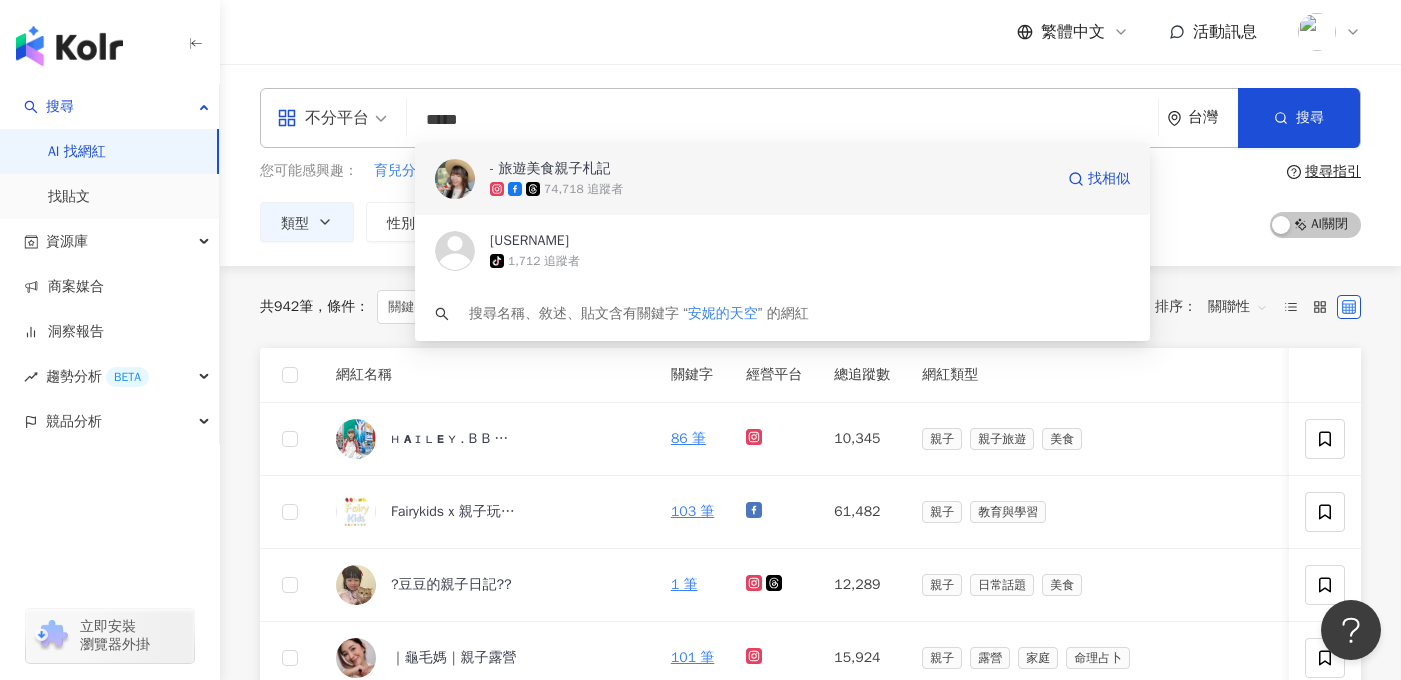 click on "安妮的天空 - 旅遊美食親子札記" at bounding box center [550, 169] 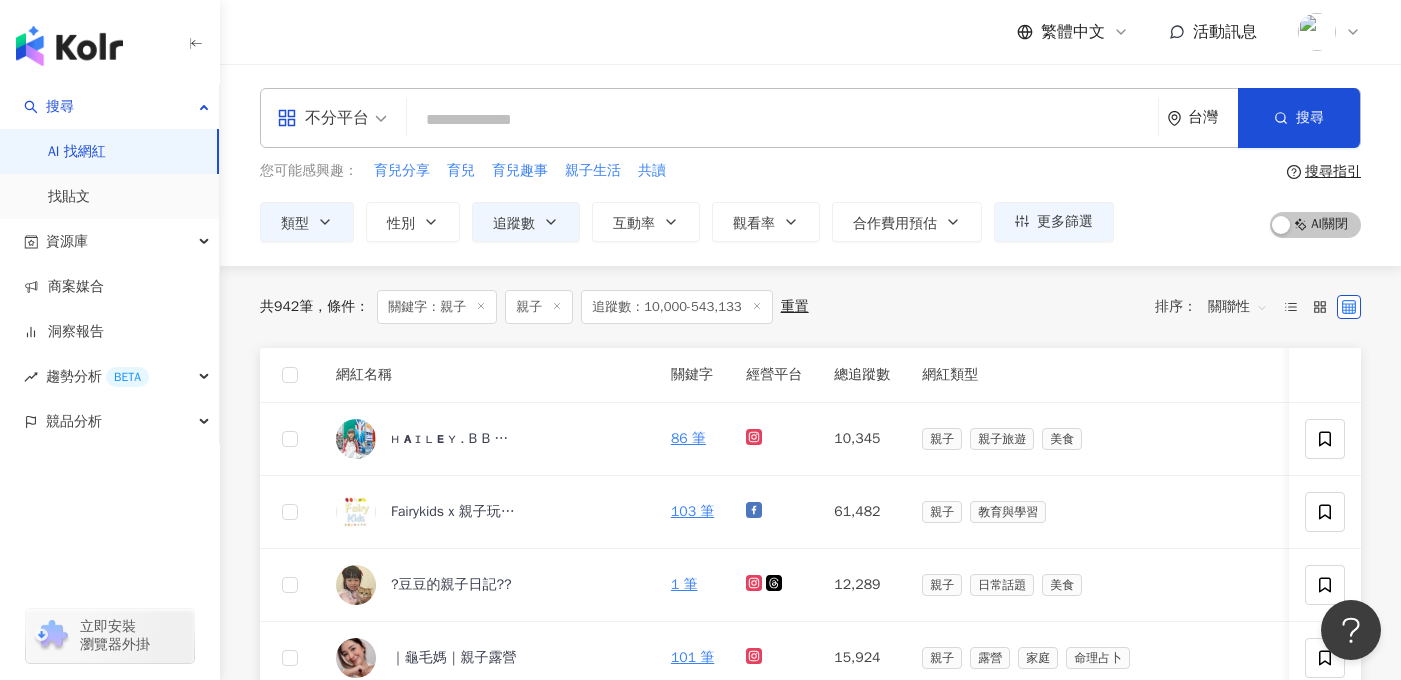 paste on "*****" 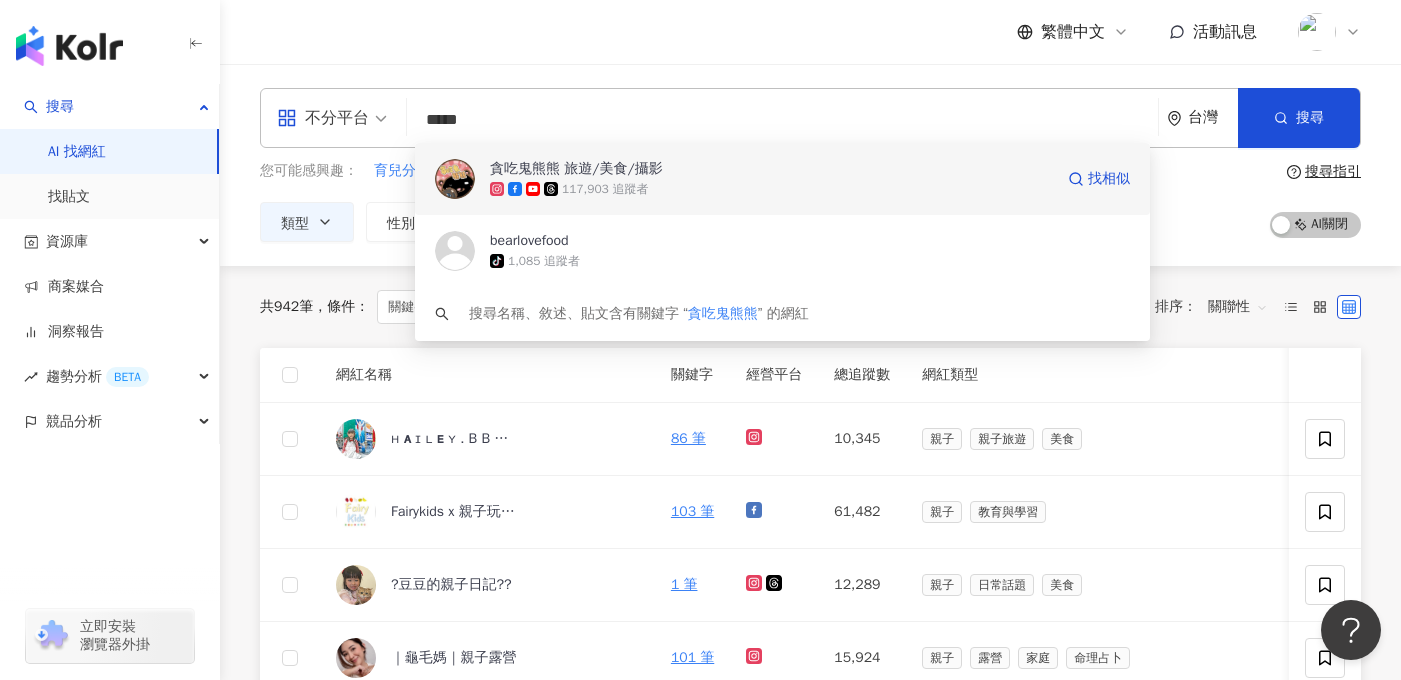 click on "貪吃鬼熊熊  旅遊/美食/攝影" at bounding box center [576, 169] 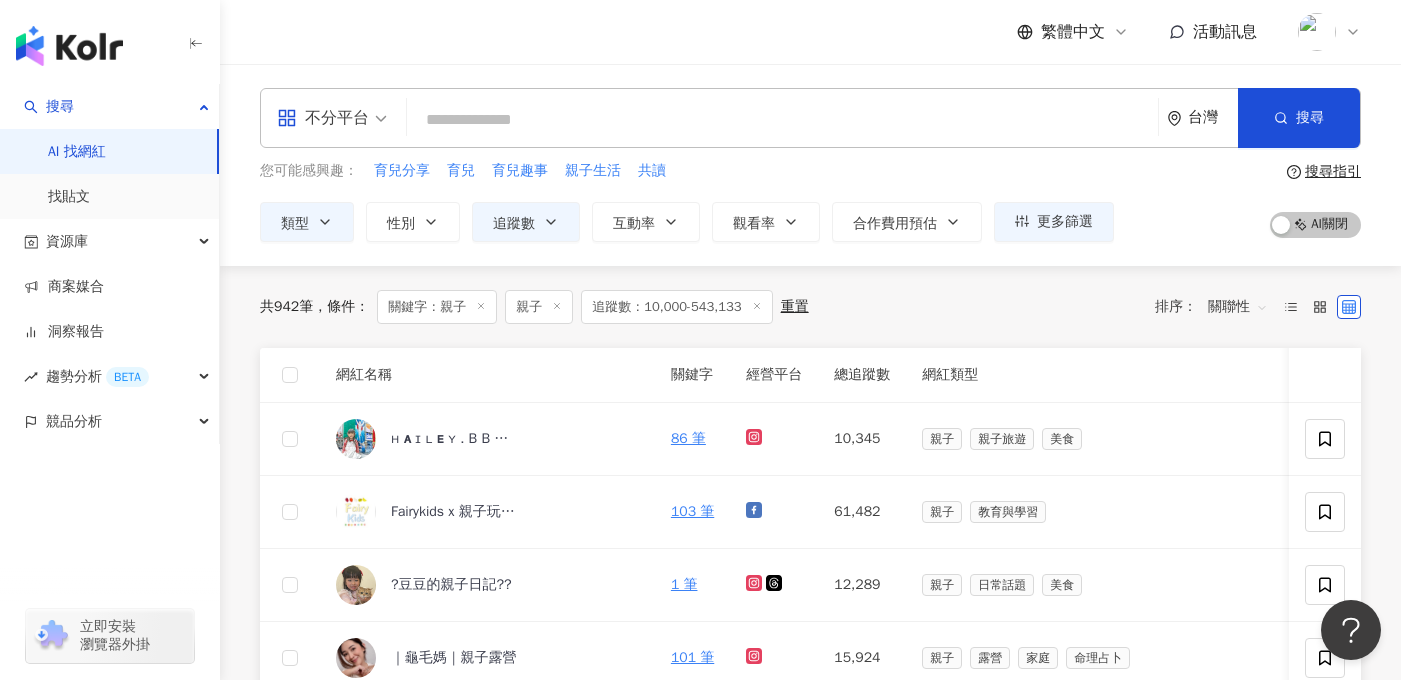 click at bounding box center (782, 120) 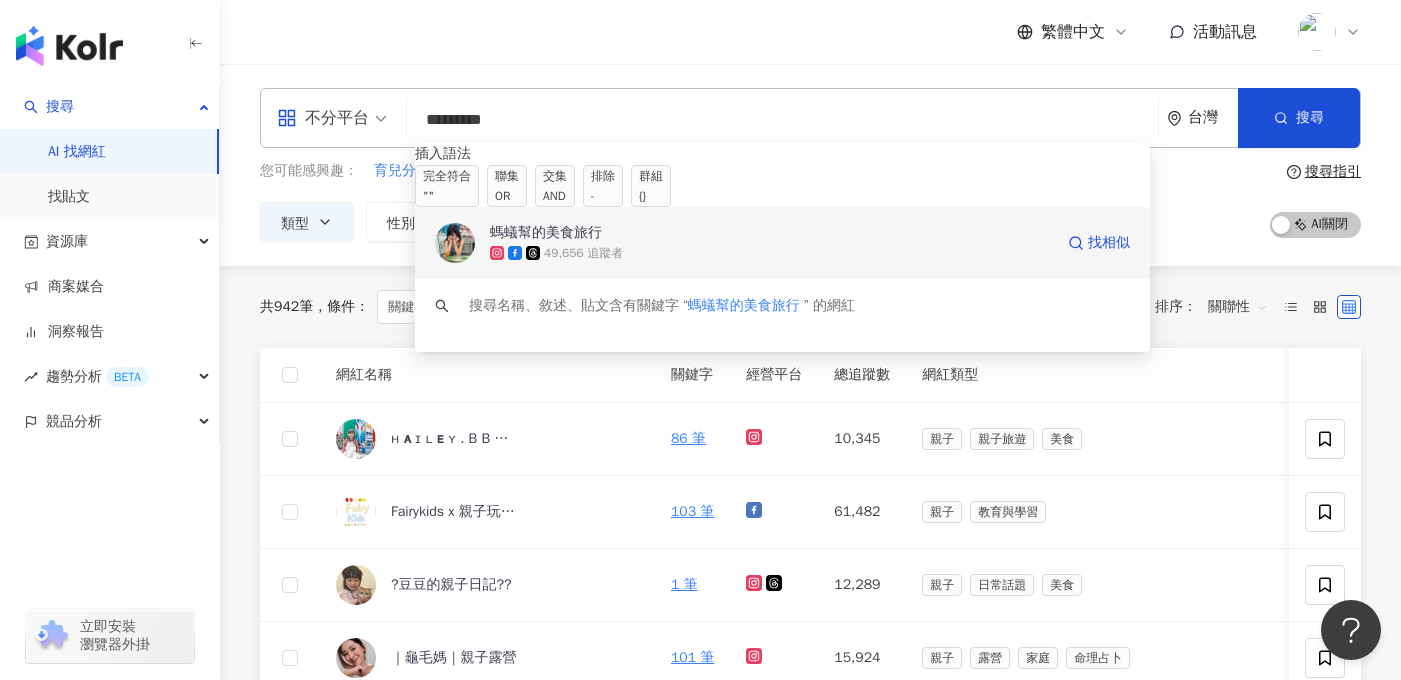 click on "螞蟻幫的美食旅行" at bounding box center [546, 233] 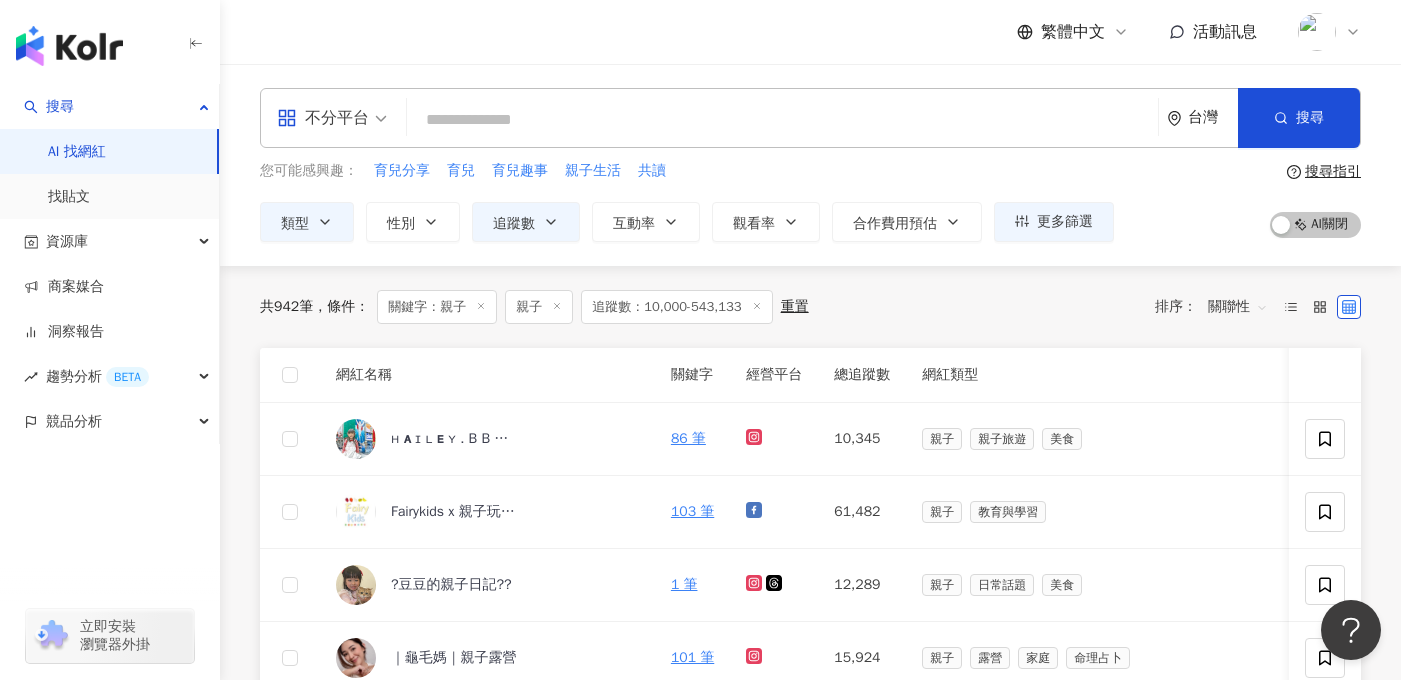 click at bounding box center [782, 120] 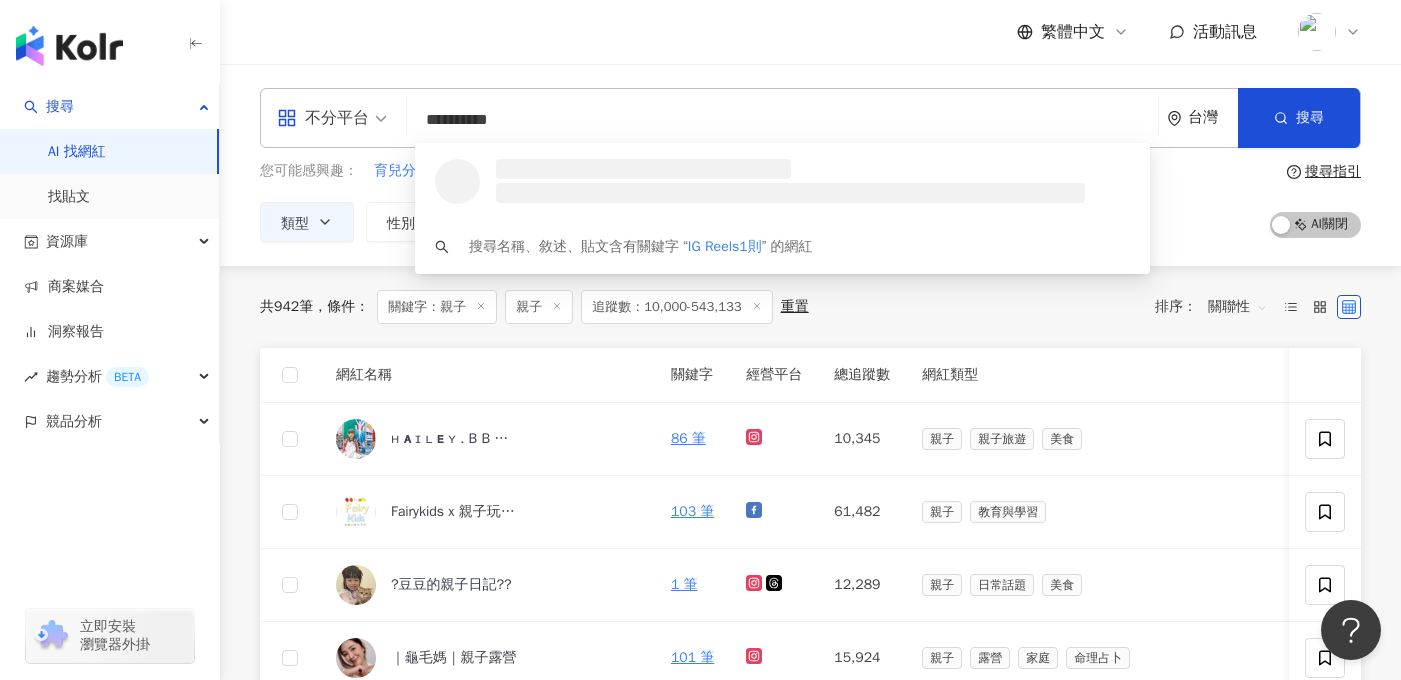 drag, startPoint x: 552, startPoint y: 119, endPoint x: 378, endPoint y: 116, distance: 174.02586 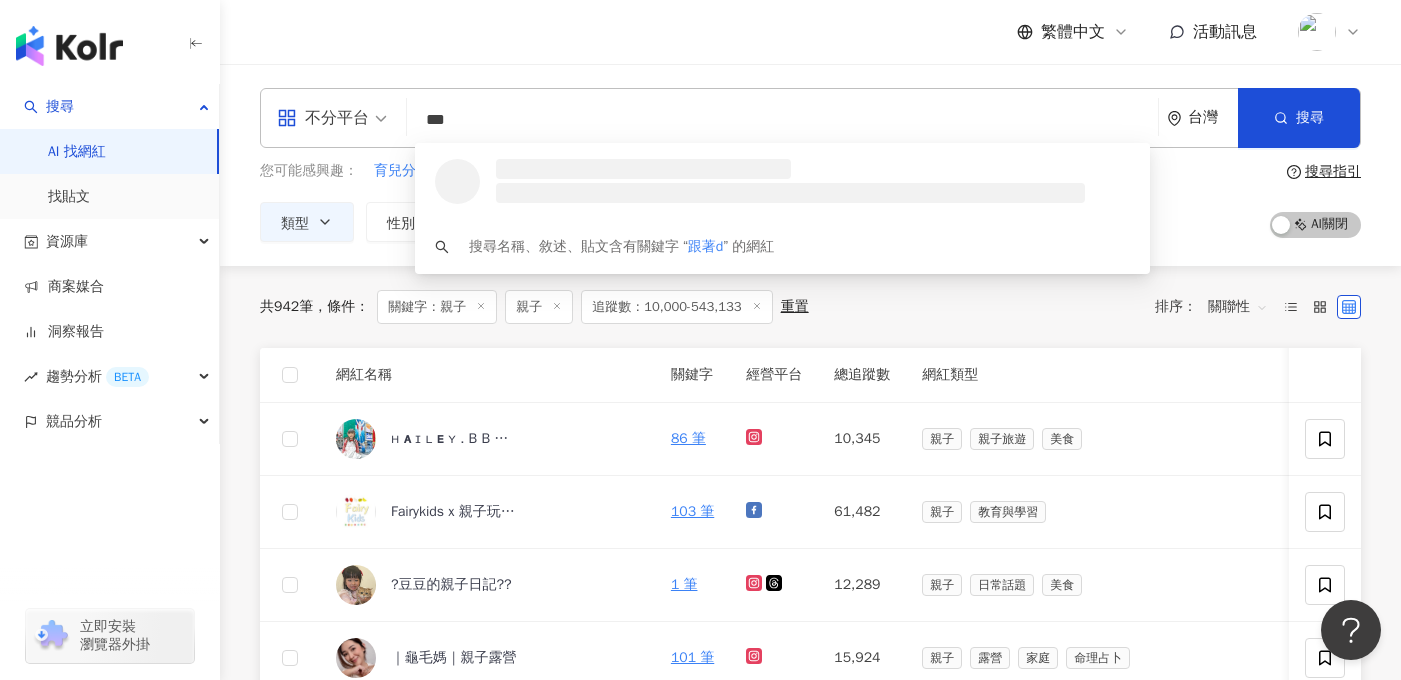 type on "****" 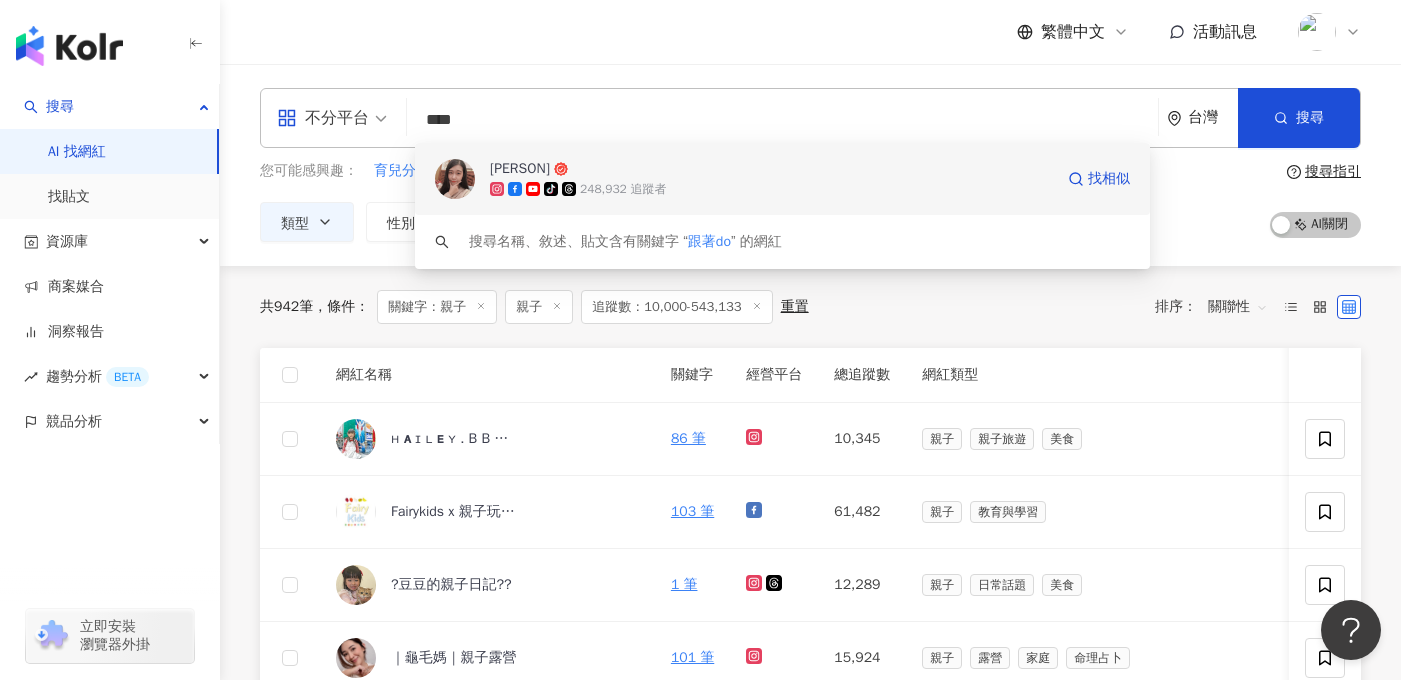 click on "Donna" at bounding box center [520, 169] 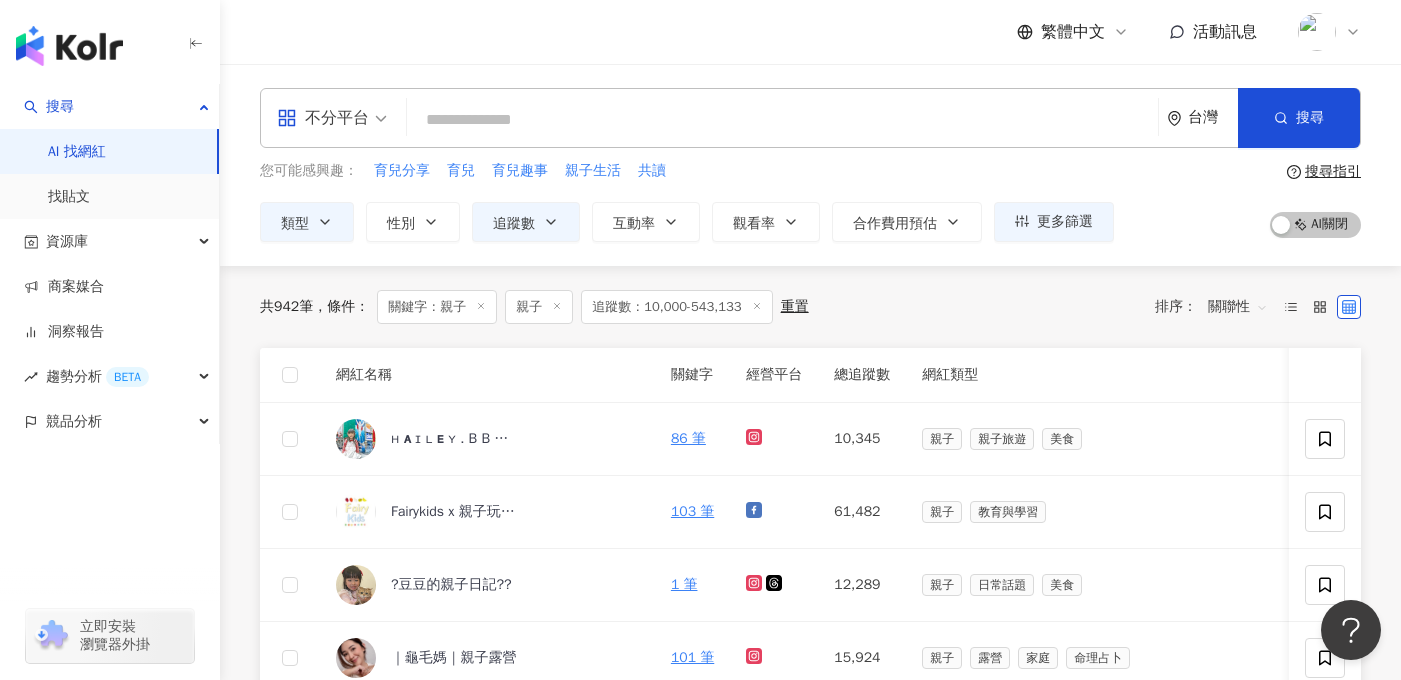 click at bounding box center [782, 120] 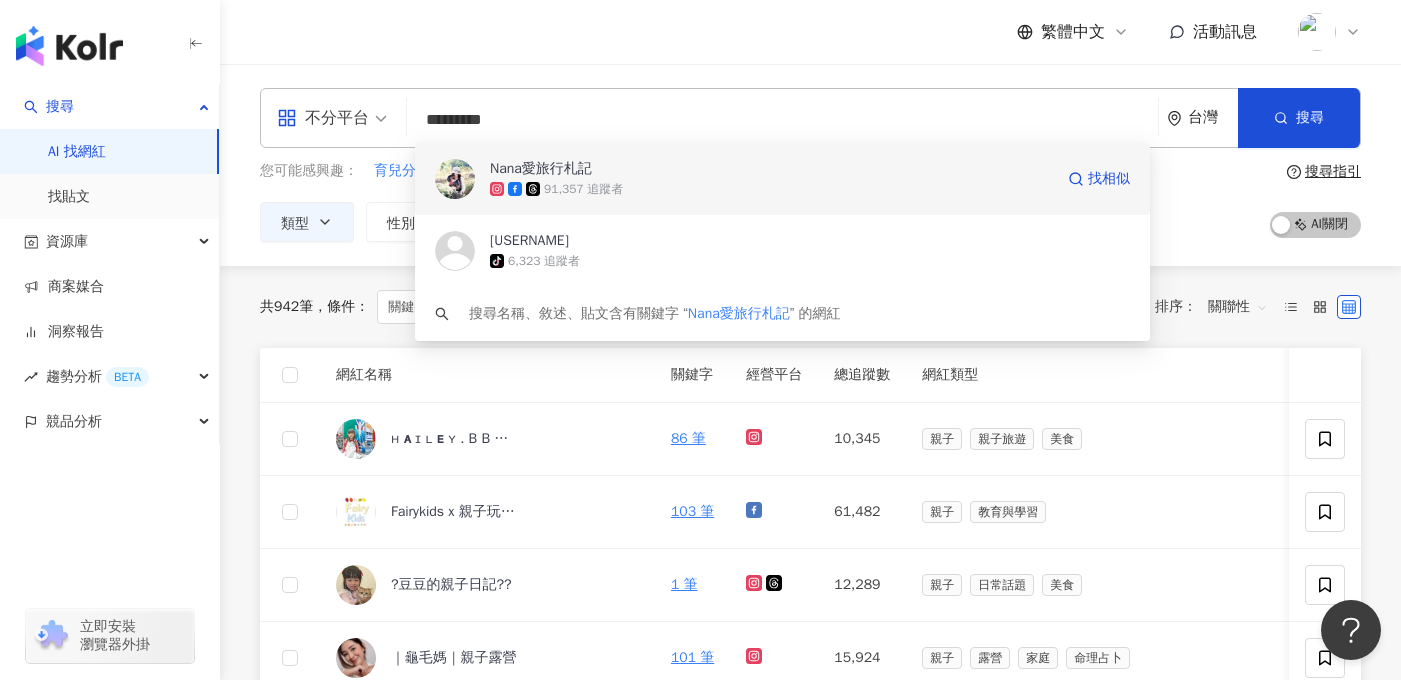 click on "Nana愛旅行札記" at bounding box center [541, 169] 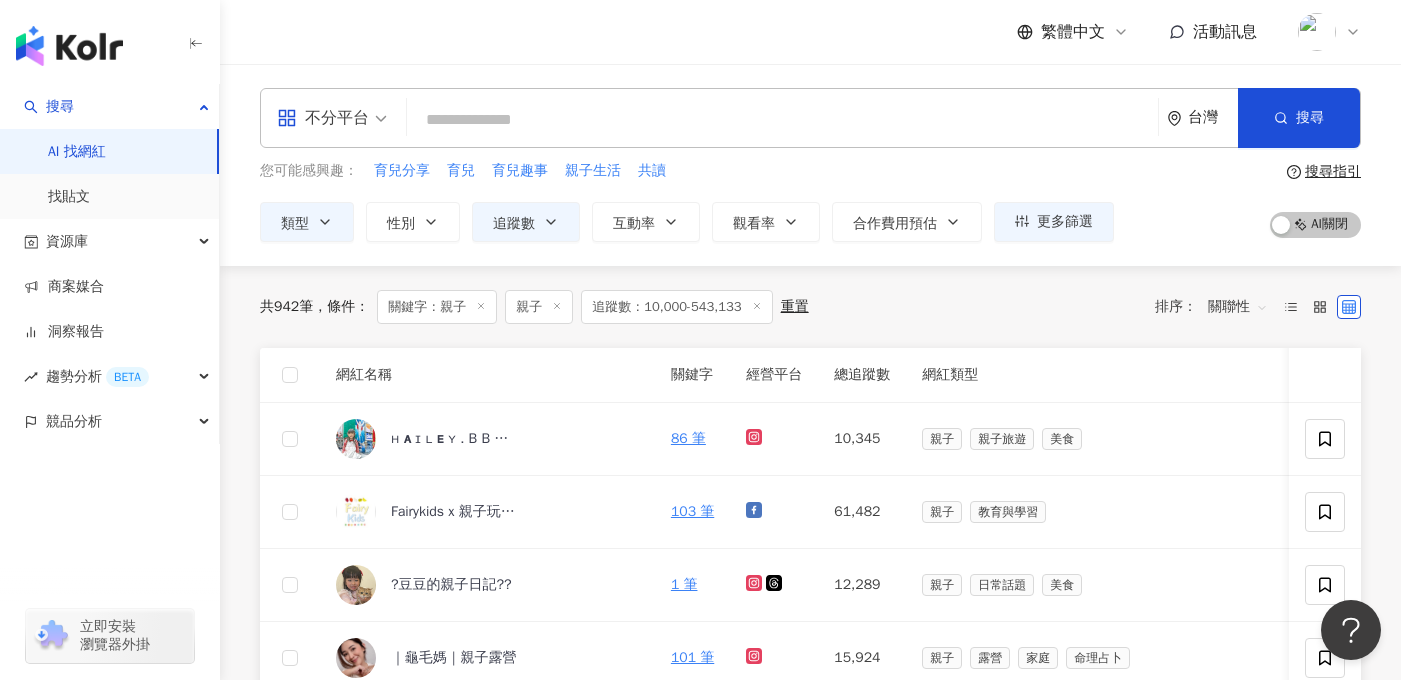 click at bounding box center [782, 120] 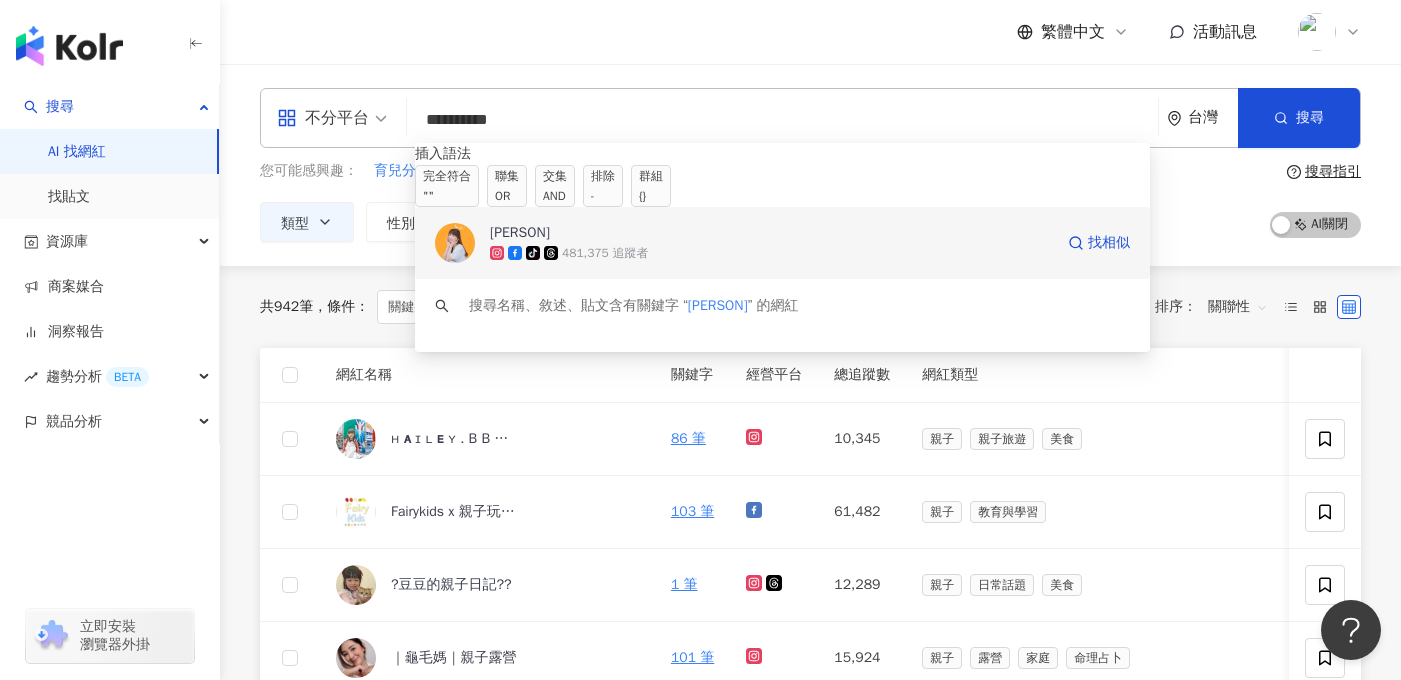 click on "台南女孩凱莉吃透透 tiktok-icon 481,375   追蹤者 找相似" at bounding box center [782, 243] 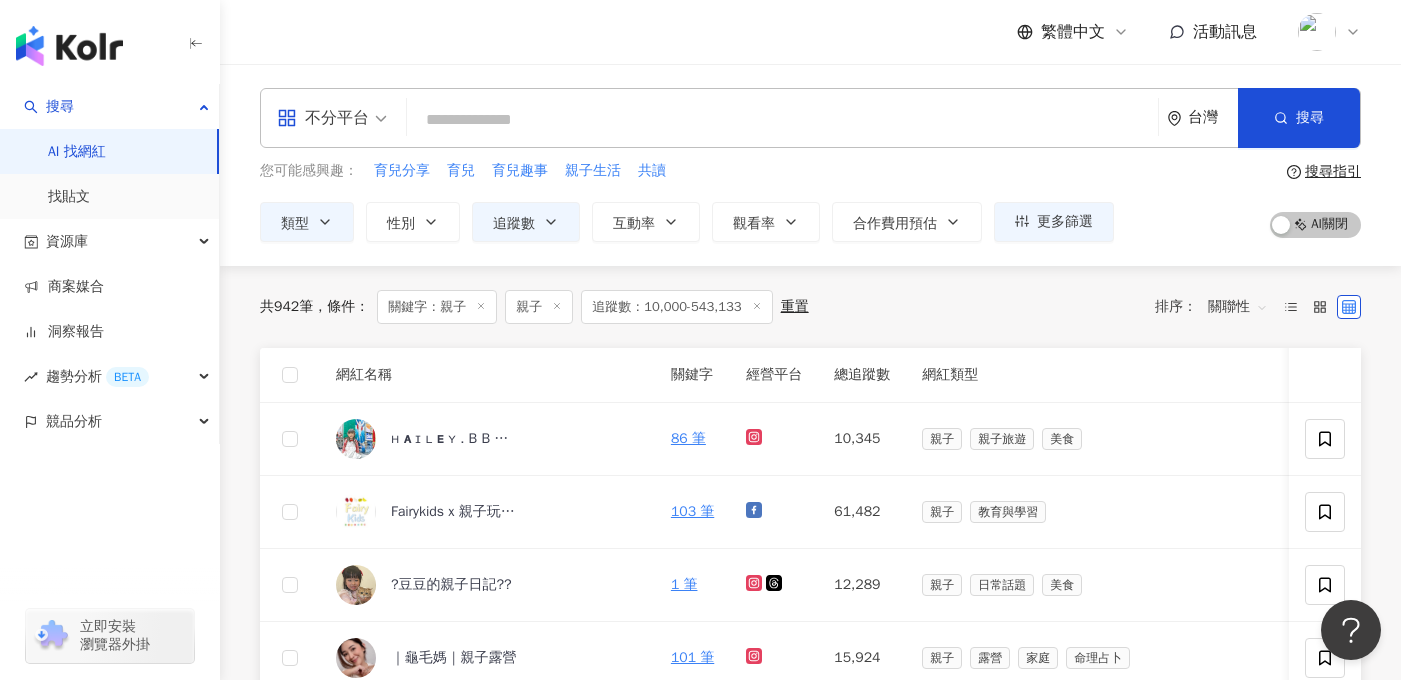 paste on "*****" 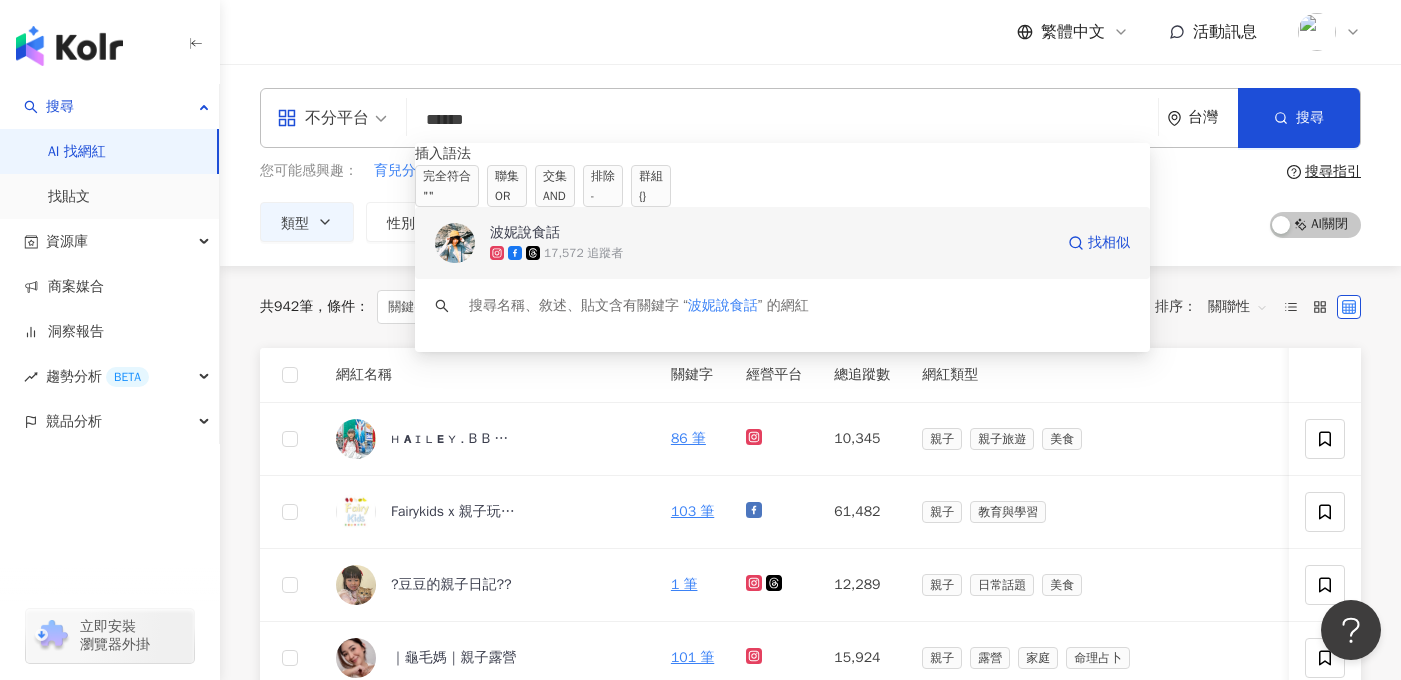 click 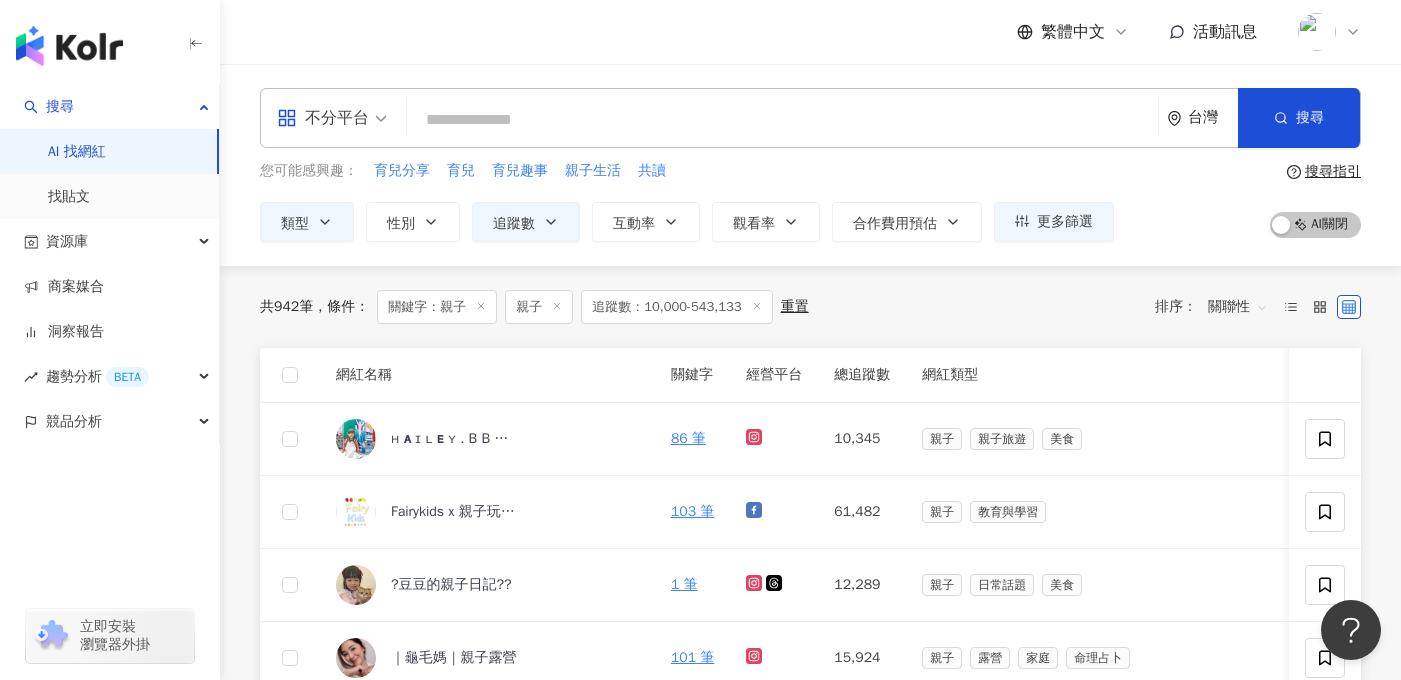paste on "**********" 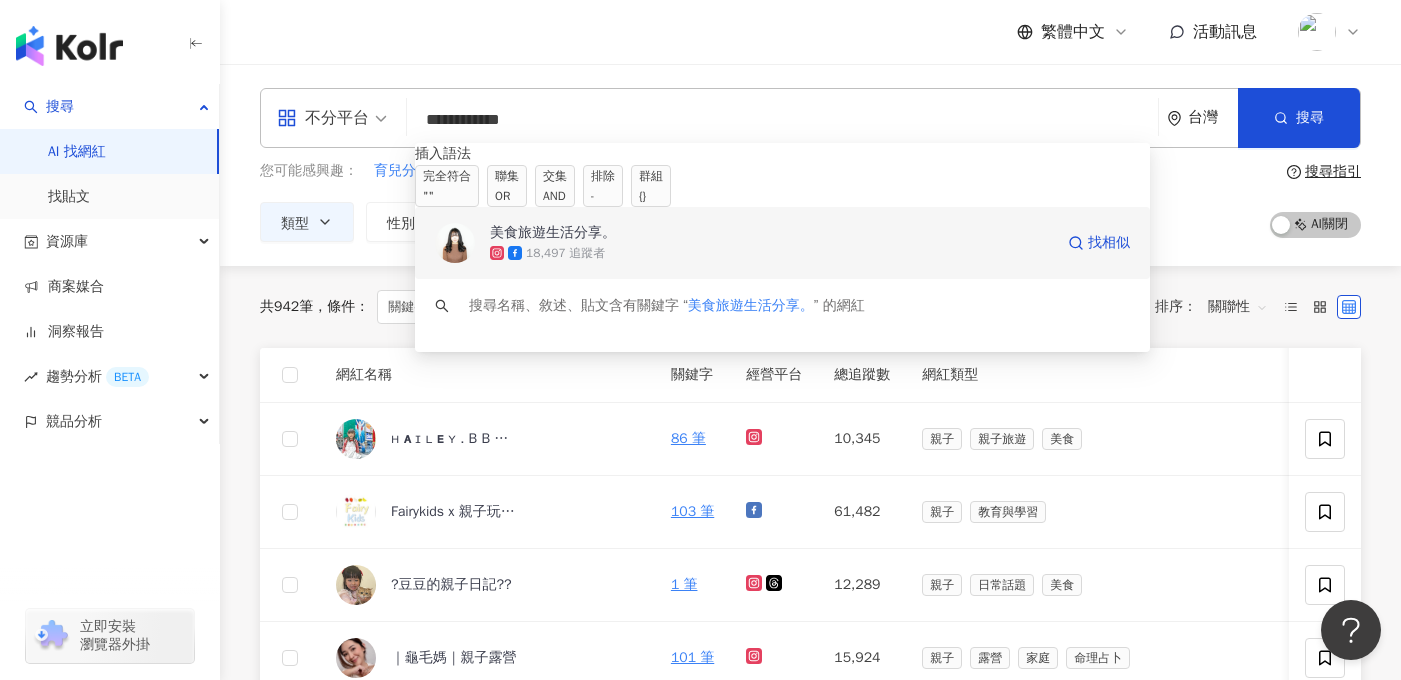click on "美食旅遊生活分享。欣晴" at bounding box center [553, 233] 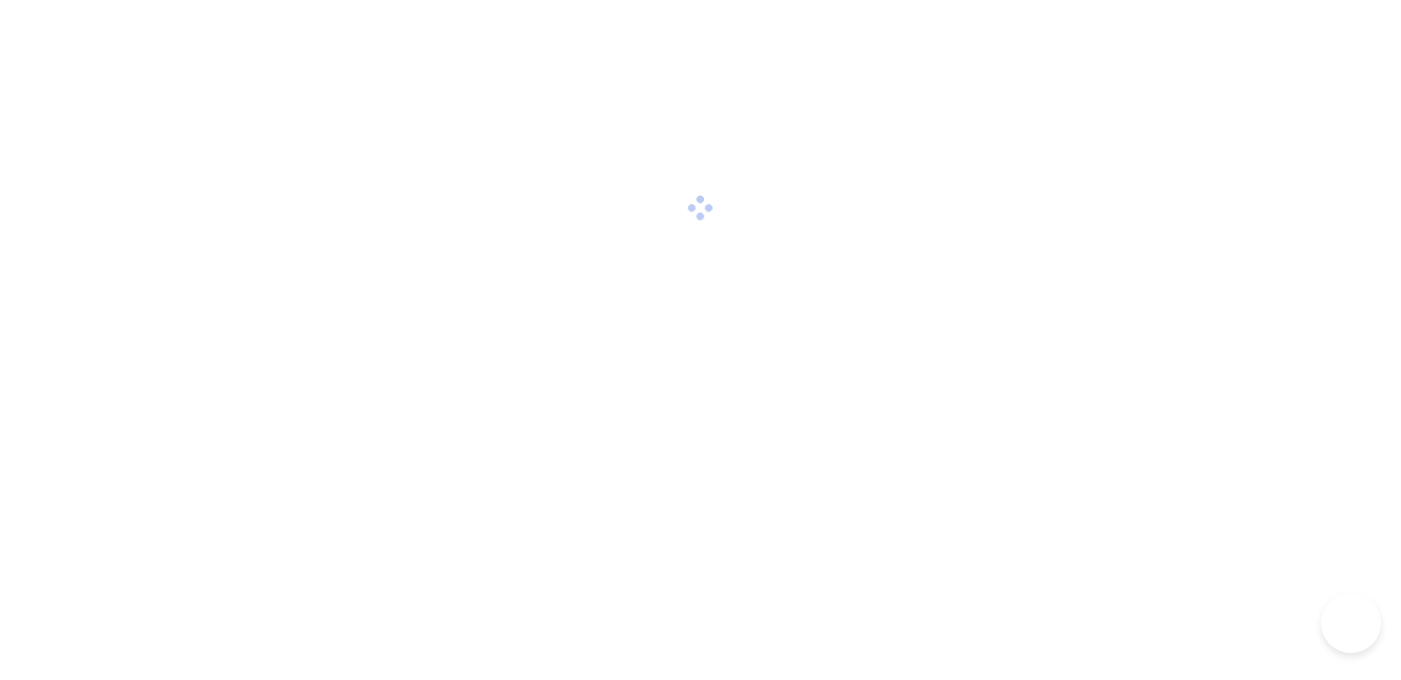 scroll, scrollTop: 0, scrollLeft: 0, axis: both 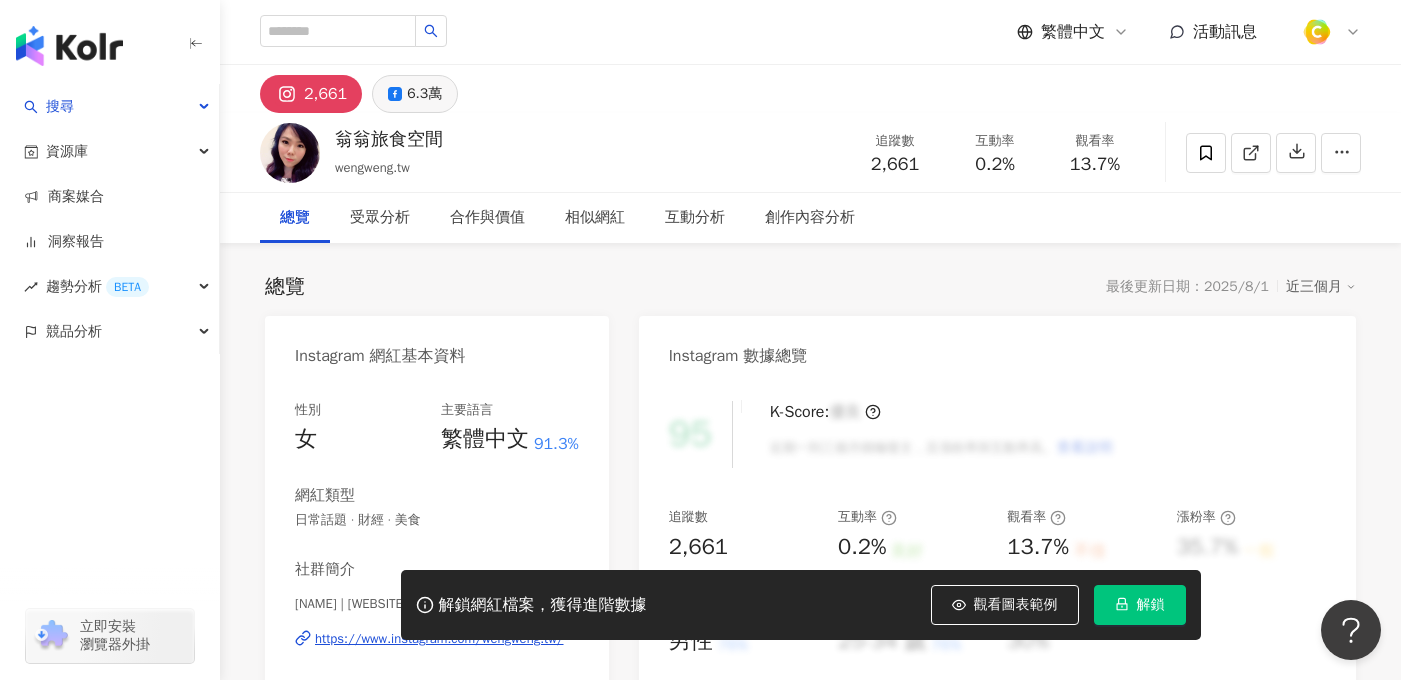 click on "6.3萬" at bounding box center [415, 94] 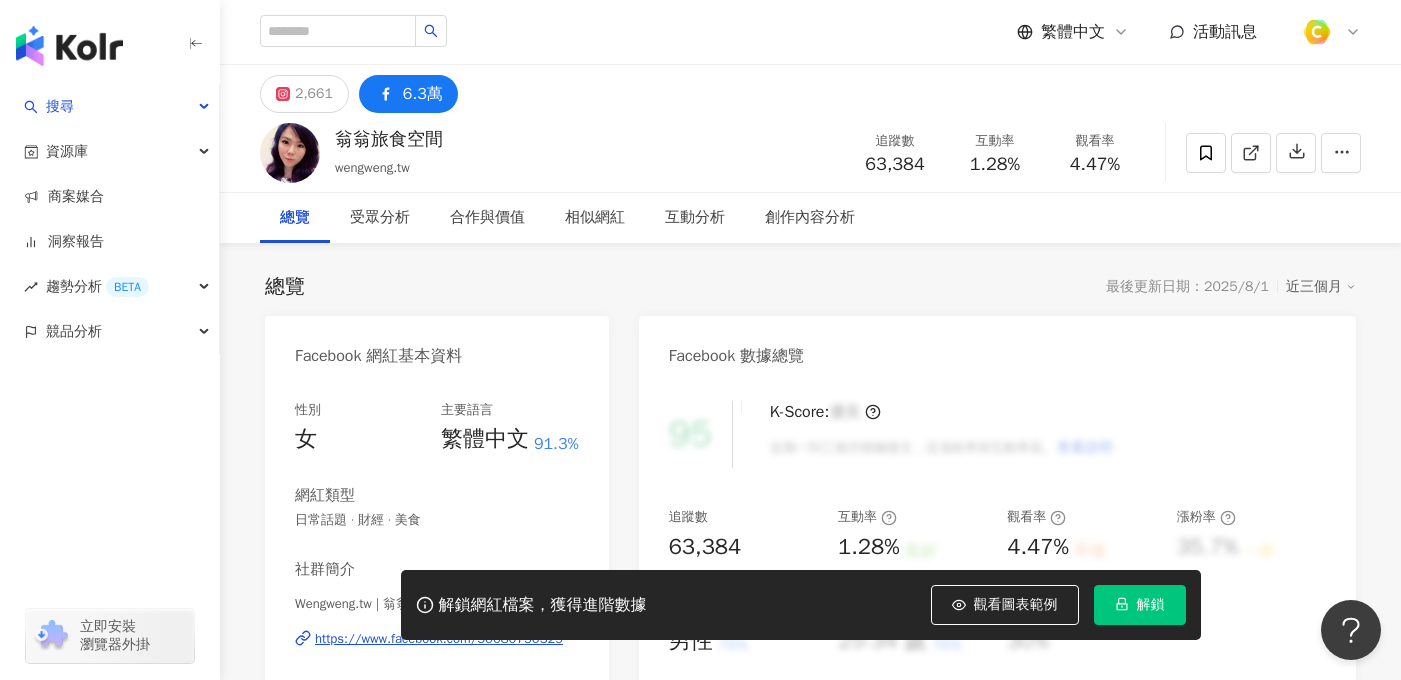 scroll, scrollTop: 42, scrollLeft: 0, axis: vertical 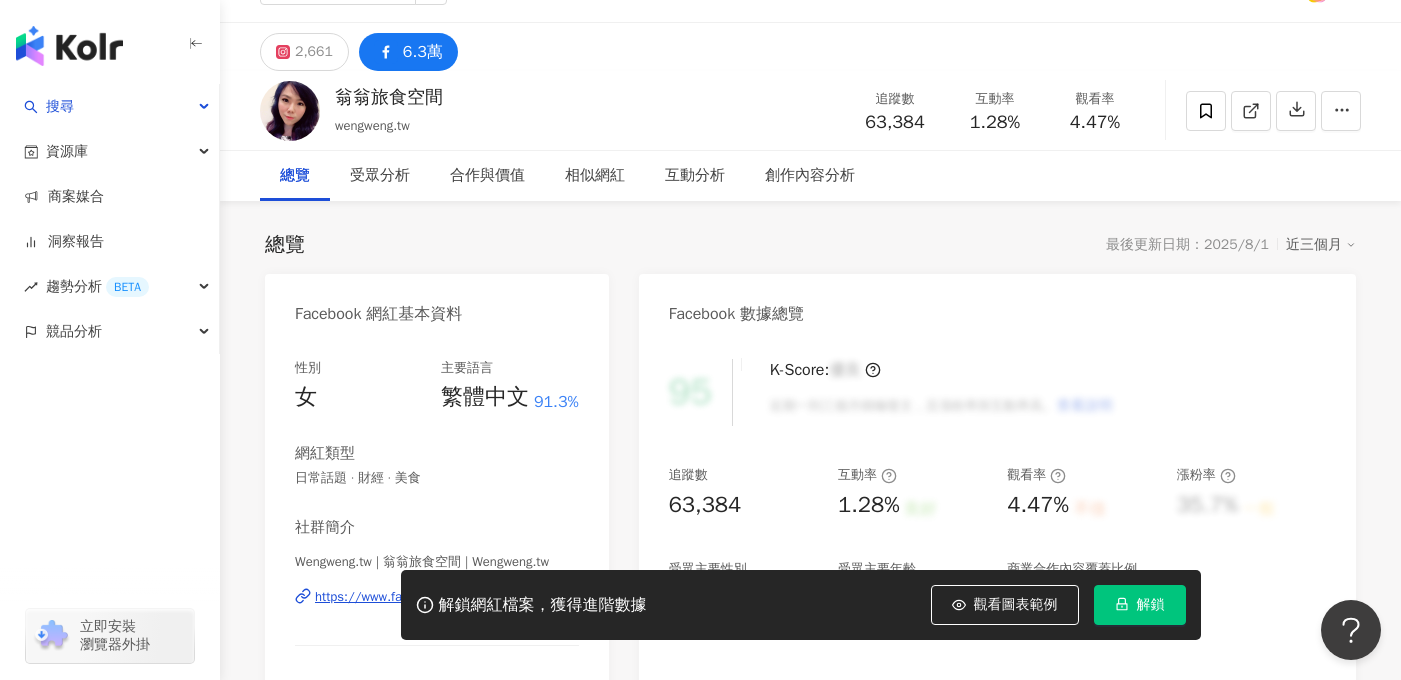 click on "63,384" at bounding box center [743, 505] 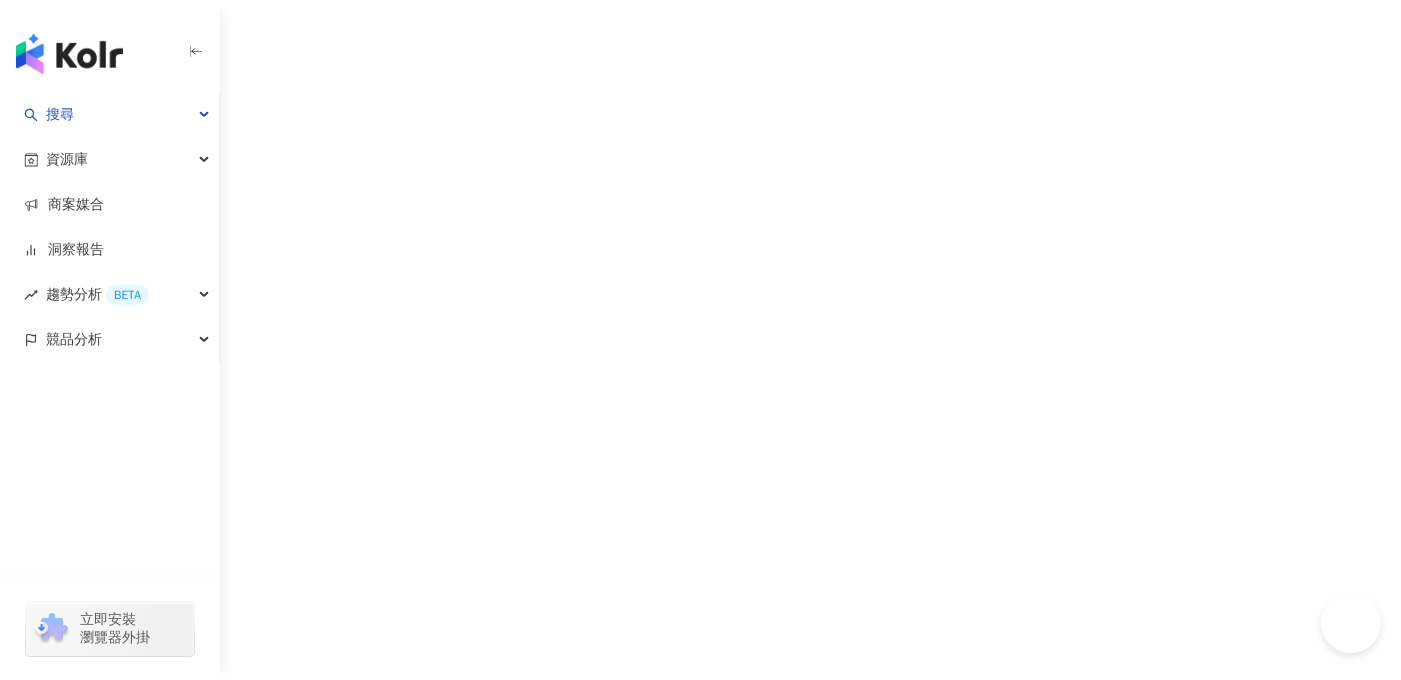 scroll, scrollTop: 0, scrollLeft: 0, axis: both 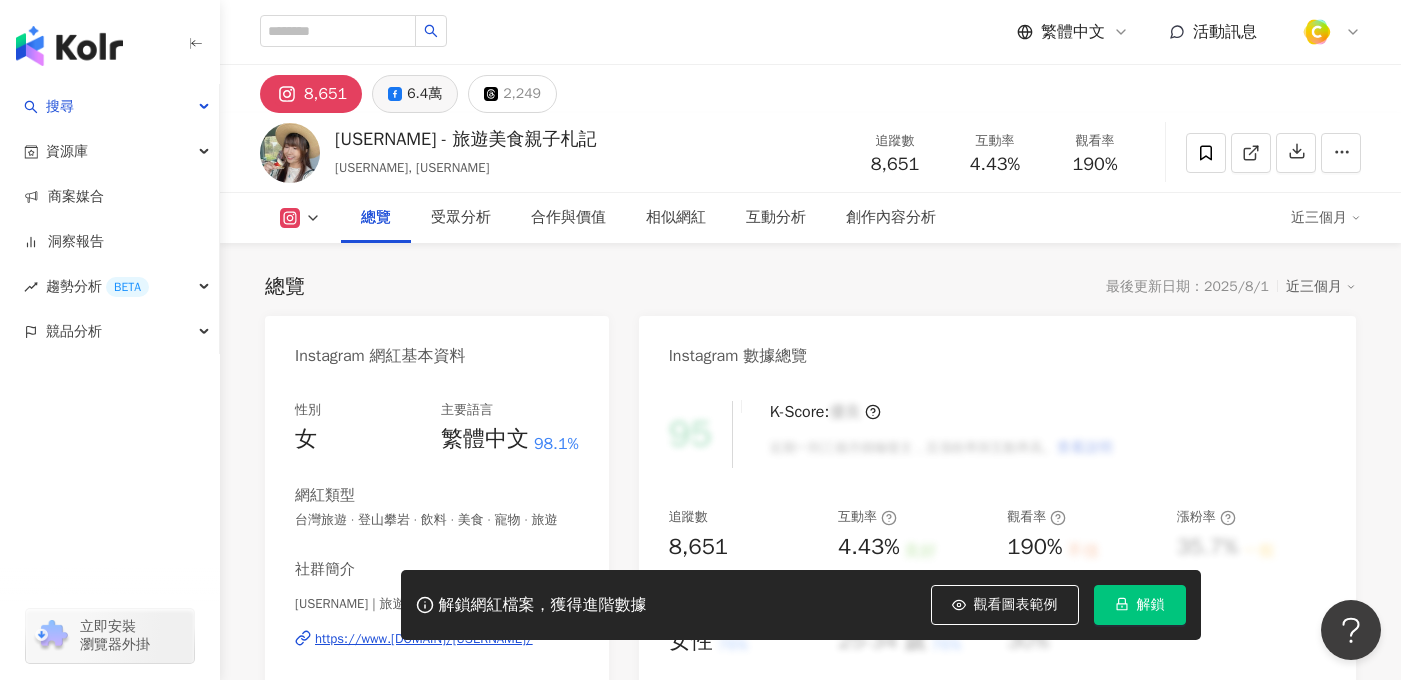 click on "6.4萬" at bounding box center (415, 94) 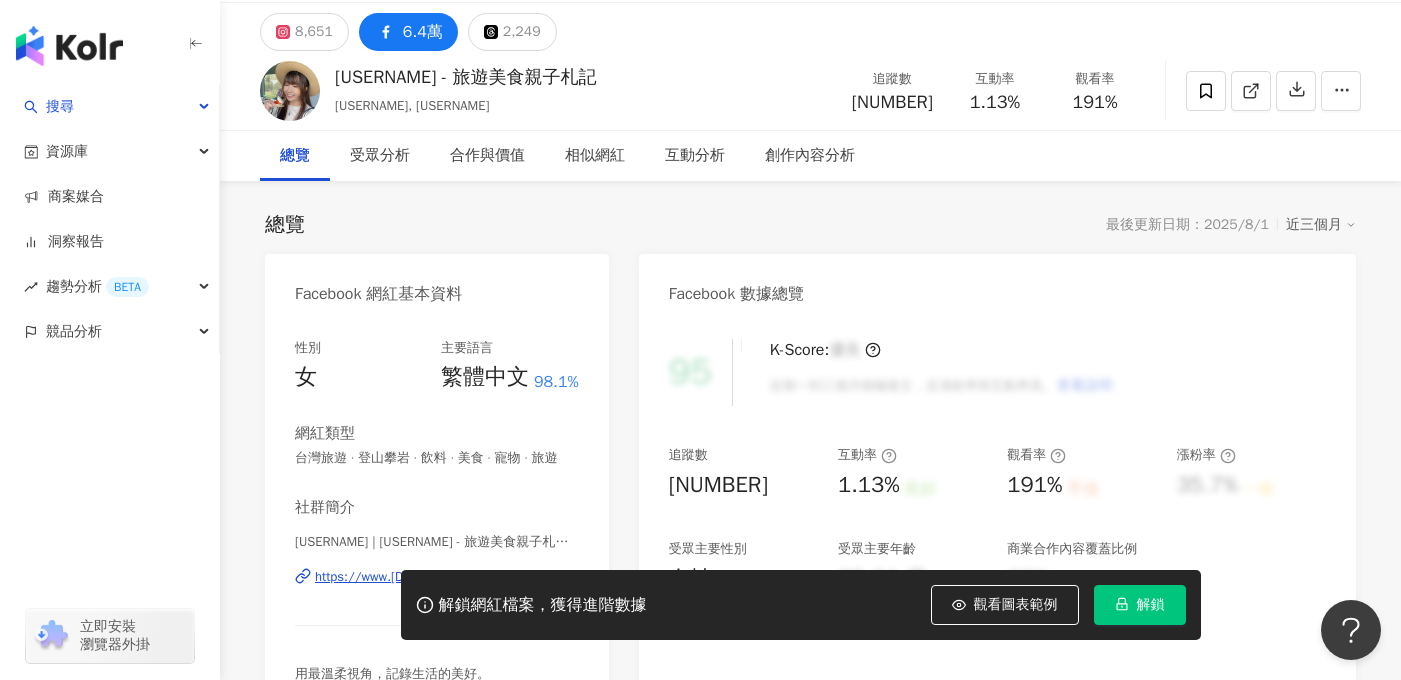 scroll, scrollTop: 111, scrollLeft: 0, axis: vertical 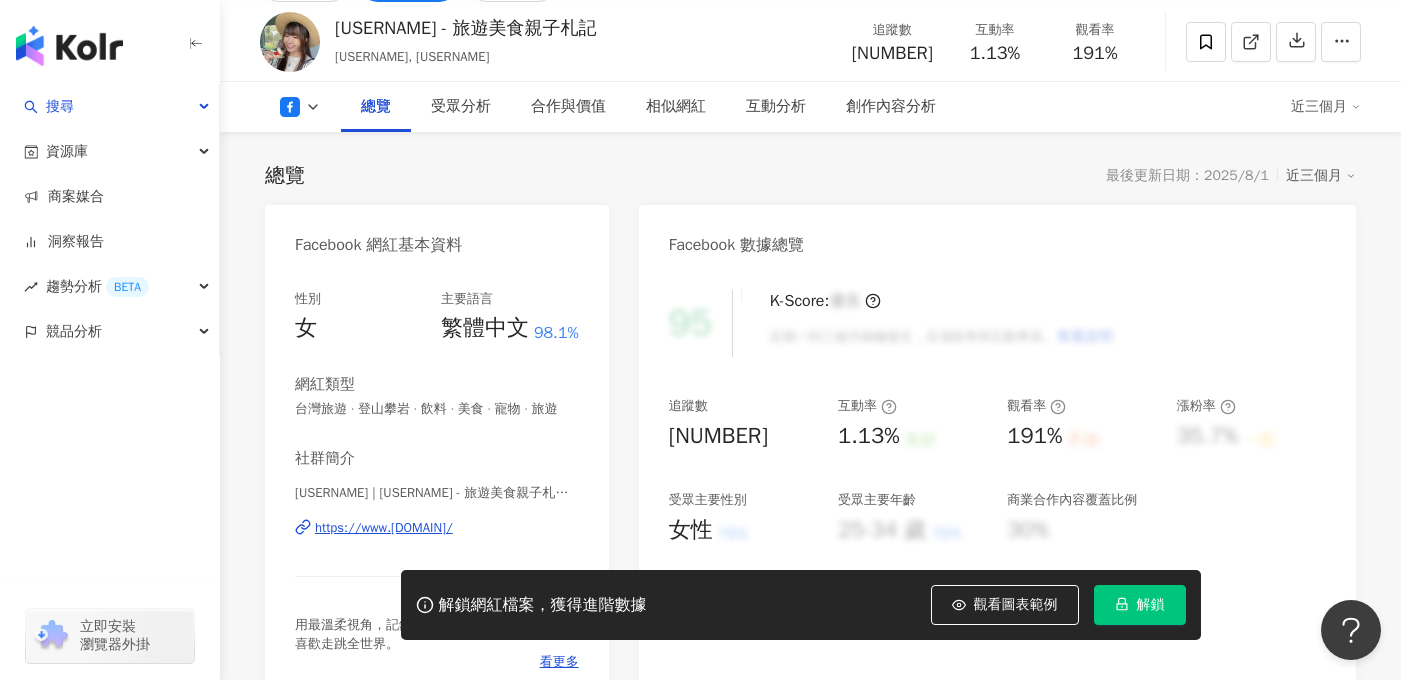 drag, startPoint x: 738, startPoint y: 429, endPoint x: 651, endPoint y: 426, distance: 87.05171 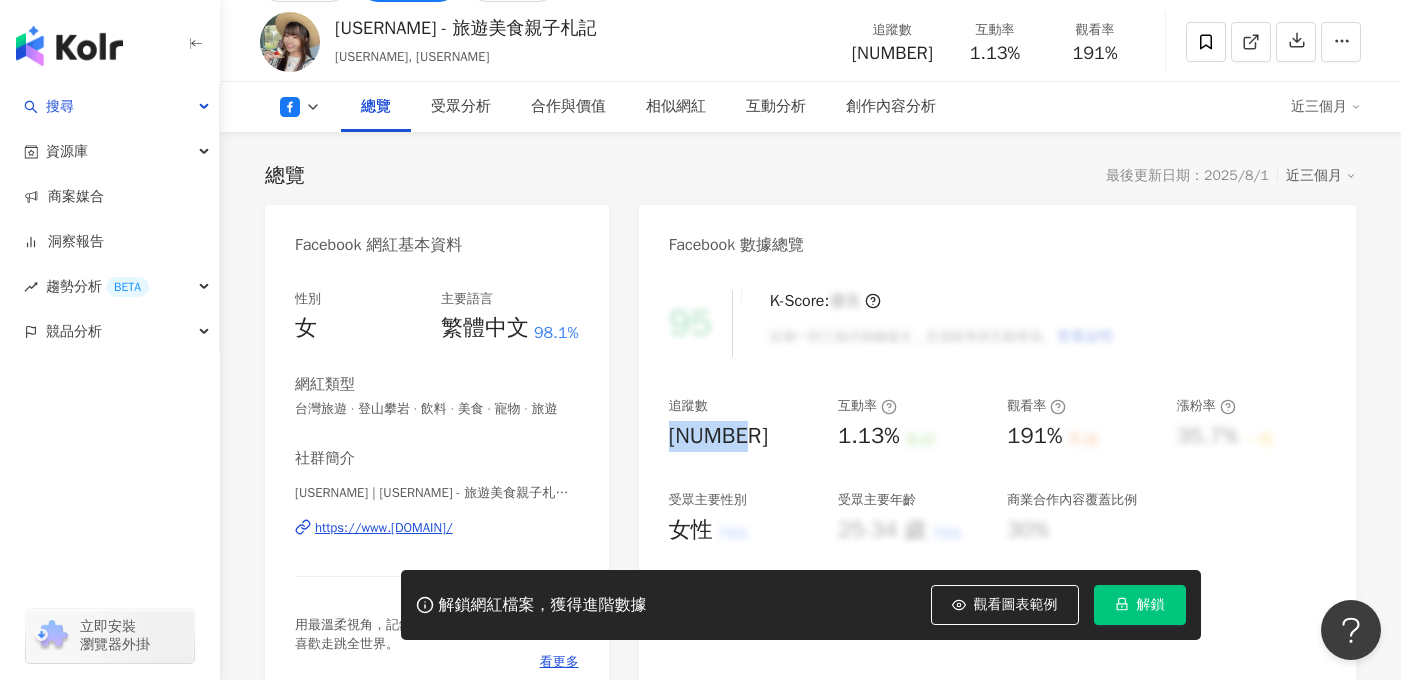 click on "https://www.facebook.com/1399225403739411" at bounding box center (384, 528) 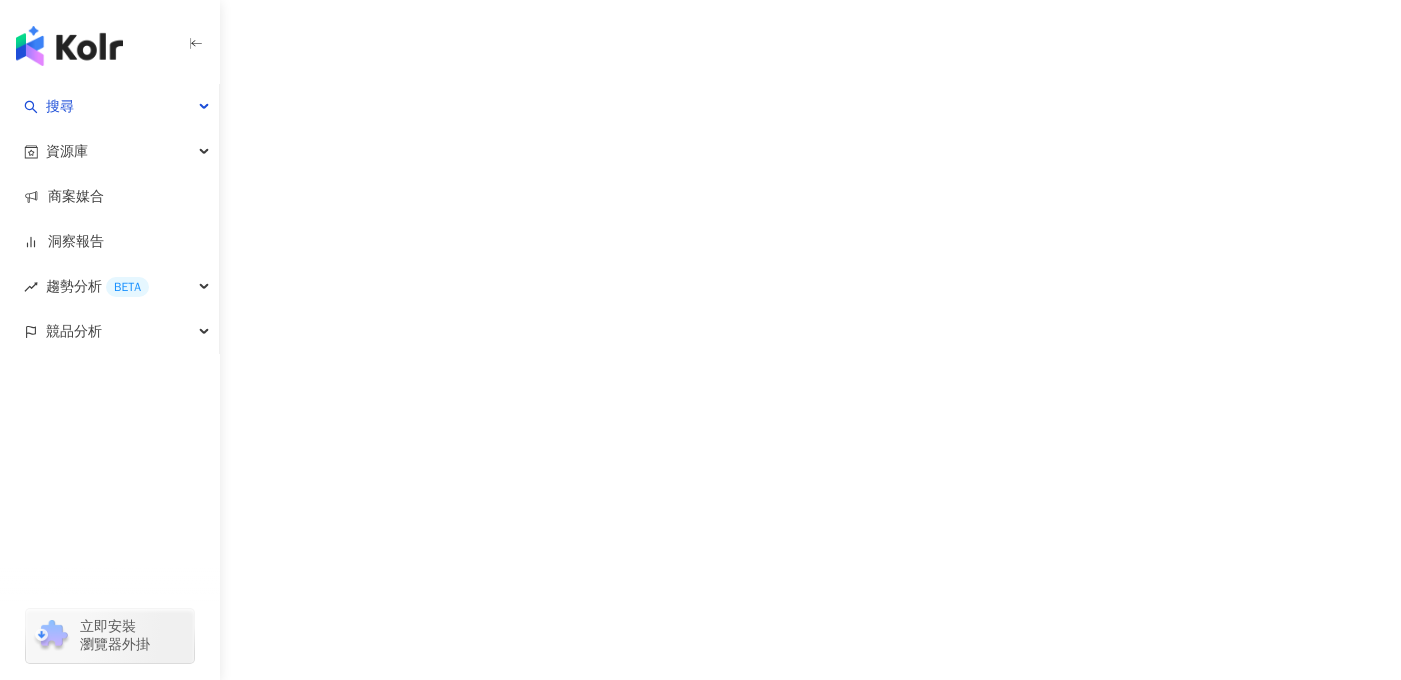 scroll, scrollTop: 0, scrollLeft: 0, axis: both 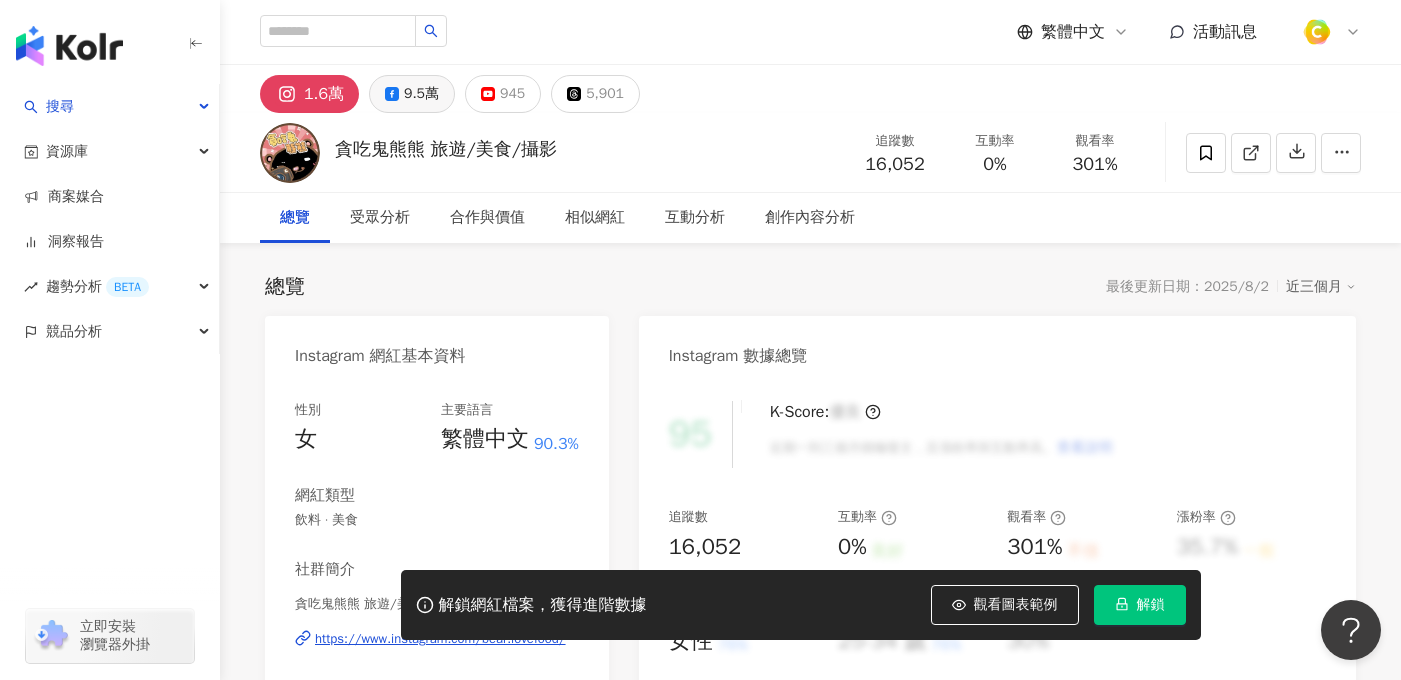 click on "9.5萬" at bounding box center [421, 94] 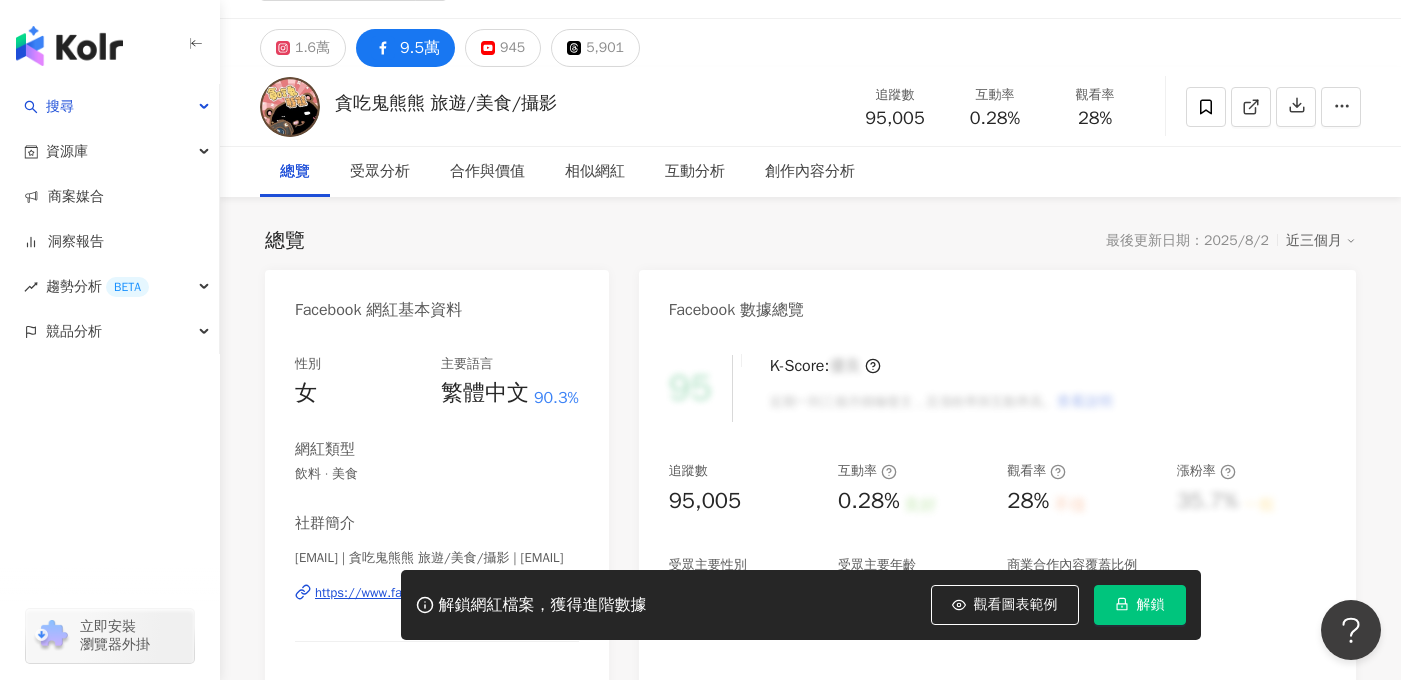 scroll, scrollTop: 51, scrollLeft: 0, axis: vertical 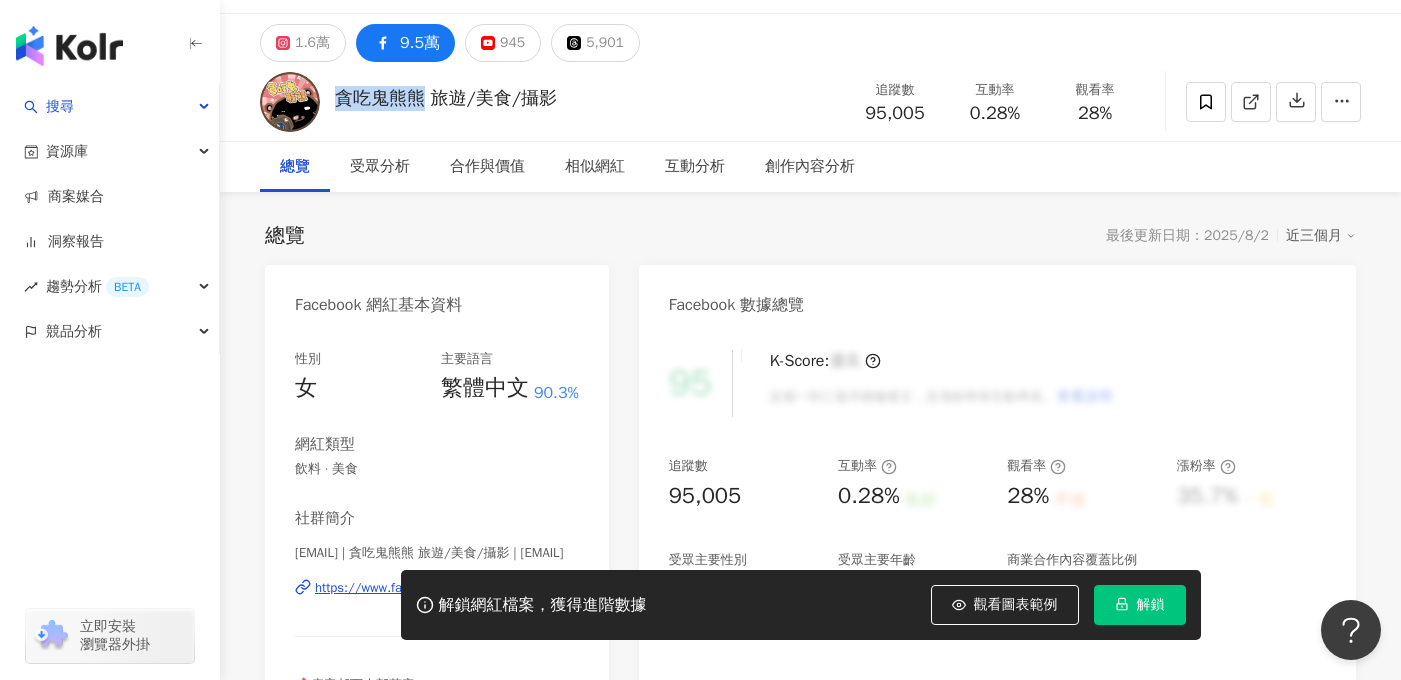 drag, startPoint x: 335, startPoint y: 92, endPoint x: 421, endPoint y: 95, distance: 86.05231 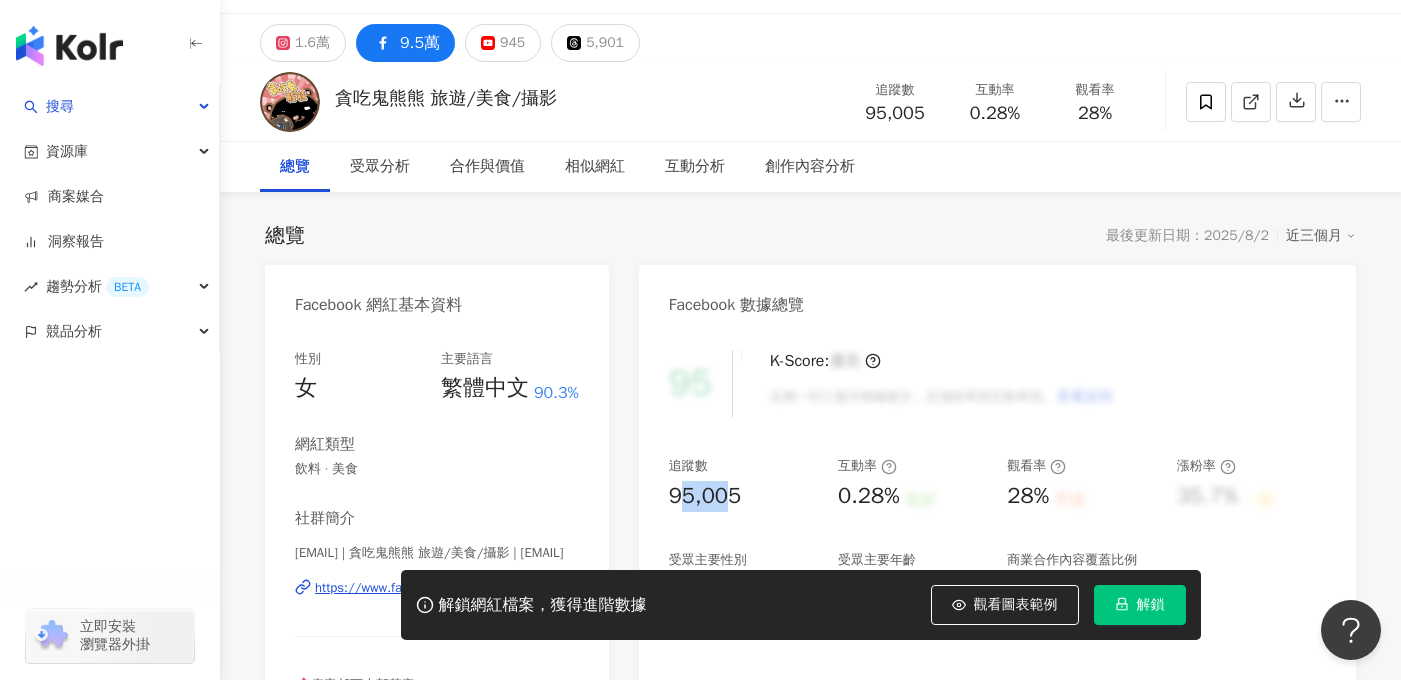 drag, startPoint x: 675, startPoint y: 492, endPoint x: 730, endPoint y: 489, distance: 55.081757 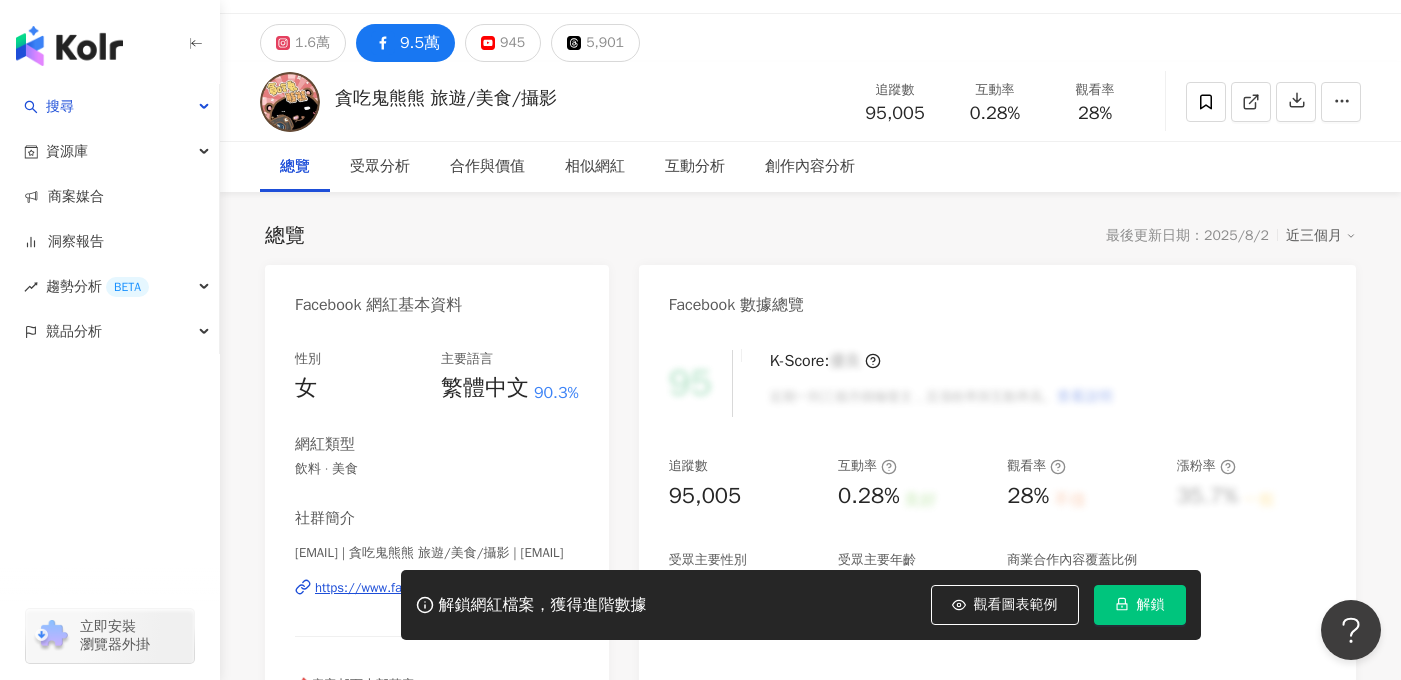 click on "95 K-Score :   優良 近期一到三個月積極發文，且漲粉率與互動率高。 查看說明 追蹤數   95,005 互動率   0.28% 良好 觀看率   28% 不佳 漲粉率   35.7% 一般 受眾主要性別   男性 76% 受眾主要年齡   25-34 歲 76% 商業合作內容覆蓋比例   30%" at bounding box center [997, 554] 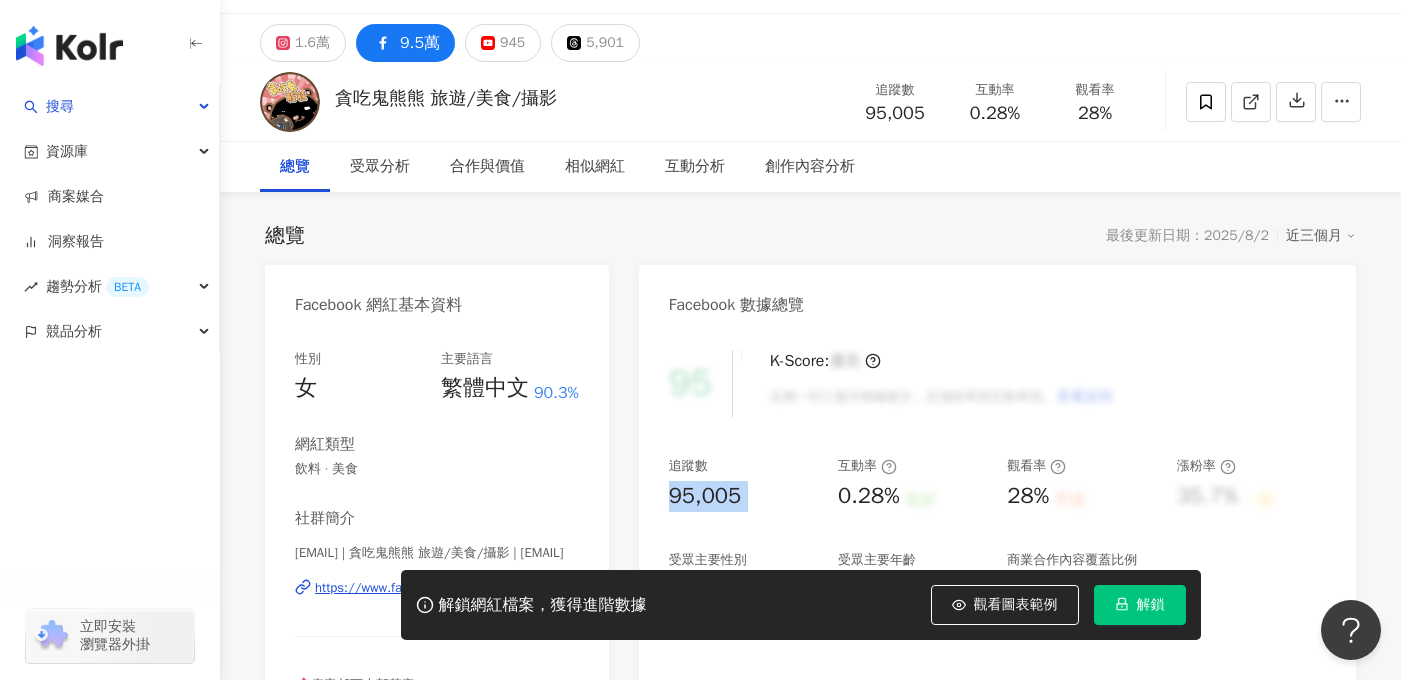 drag, startPoint x: 666, startPoint y: 492, endPoint x: 744, endPoint y: 491, distance: 78.00641 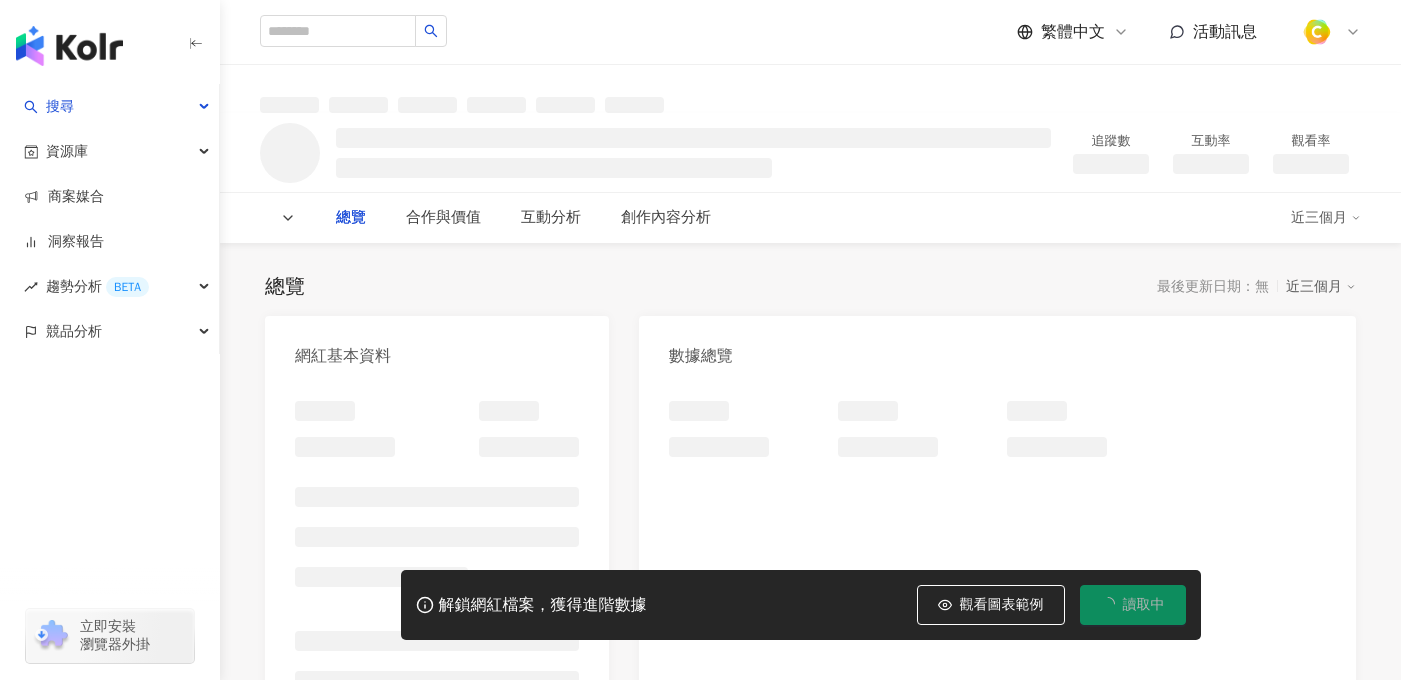 scroll, scrollTop: 0, scrollLeft: 0, axis: both 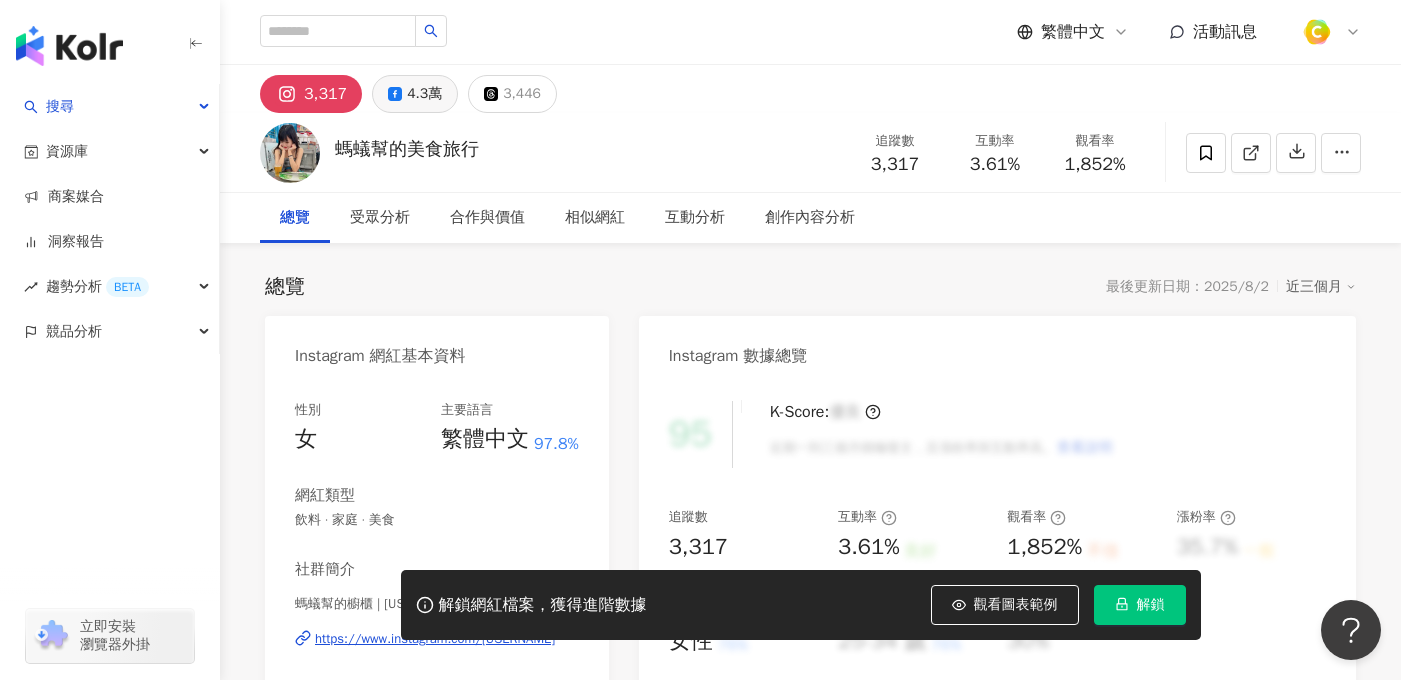 click 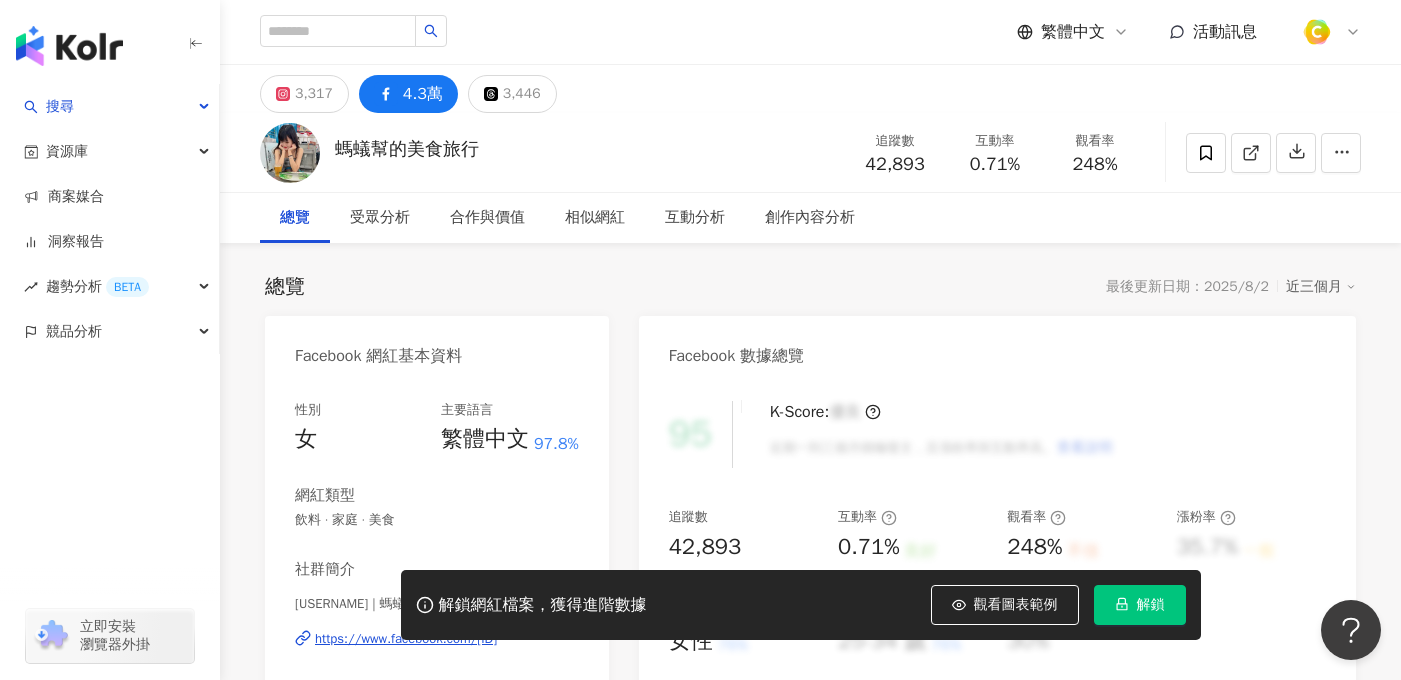 scroll, scrollTop: 282, scrollLeft: 0, axis: vertical 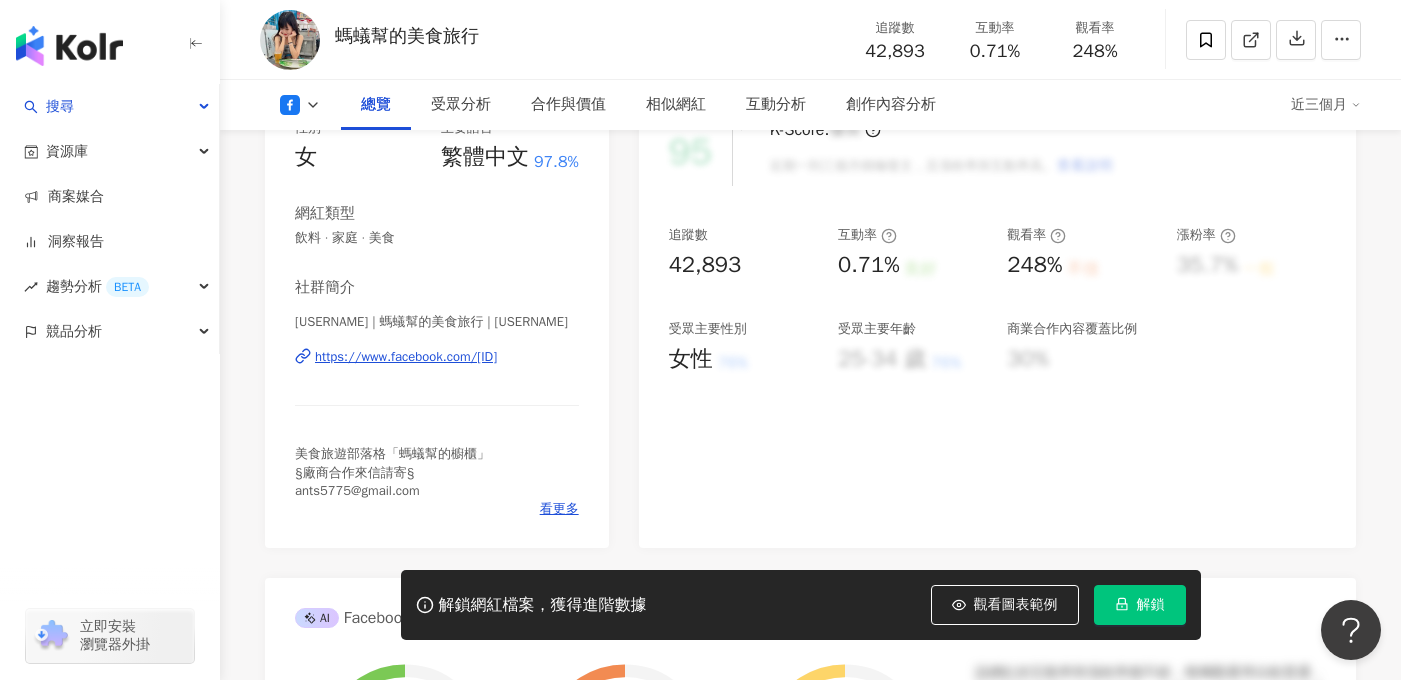 drag, startPoint x: 770, startPoint y: 266, endPoint x: 906, endPoint y: 6, distance: 293.4212 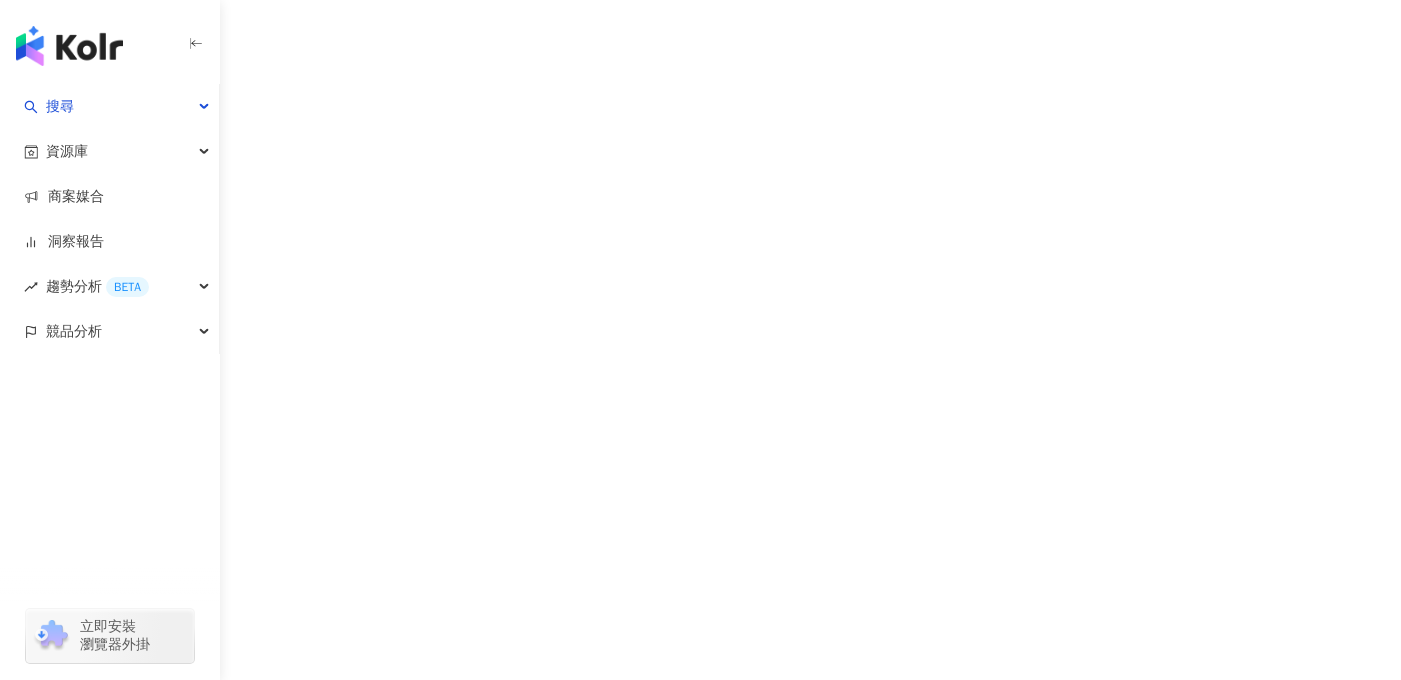scroll, scrollTop: 0, scrollLeft: 0, axis: both 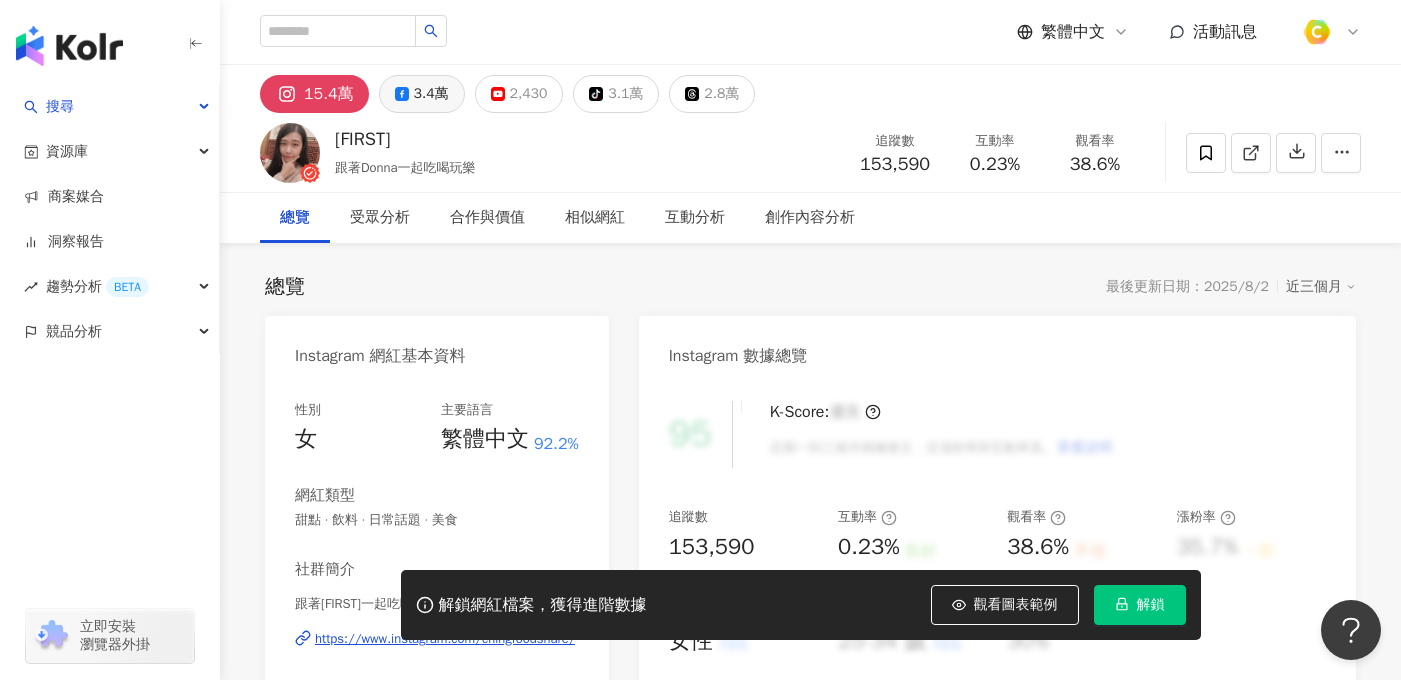 click on "3.4萬" at bounding box center [422, 94] 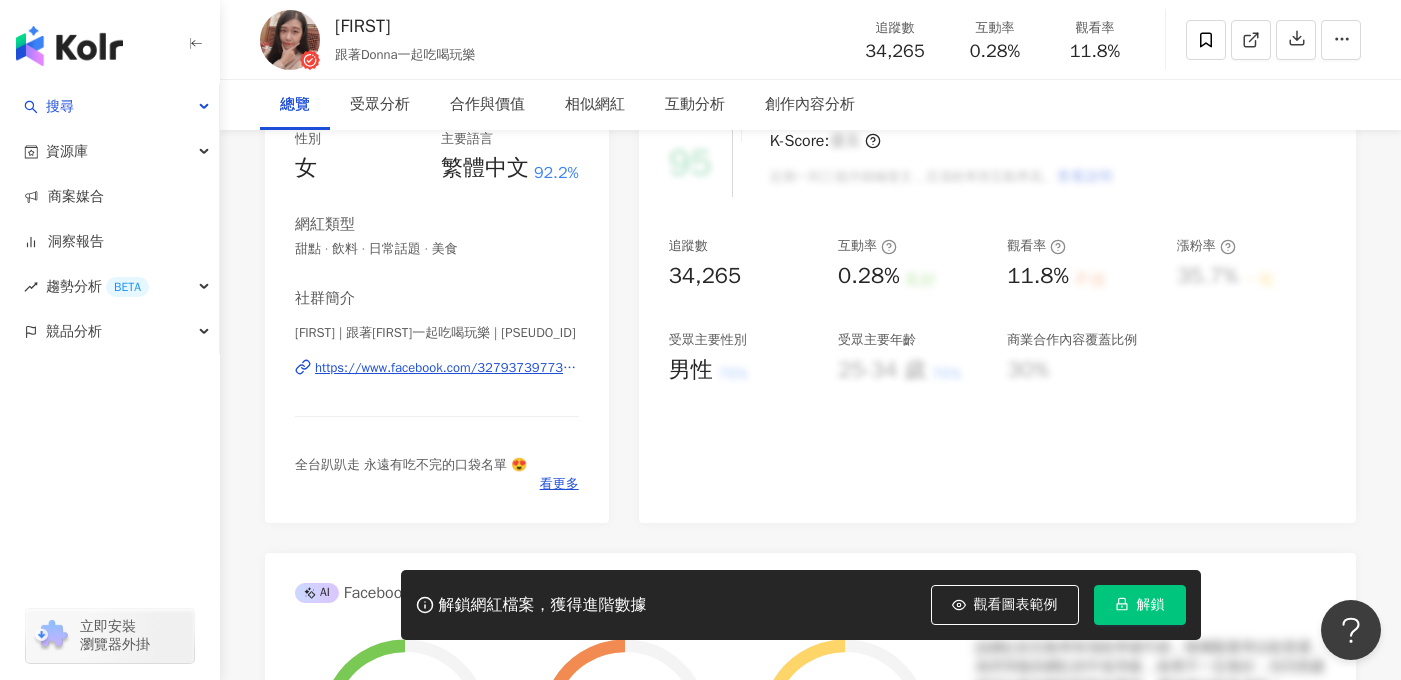scroll, scrollTop: 322, scrollLeft: 0, axis: vertical 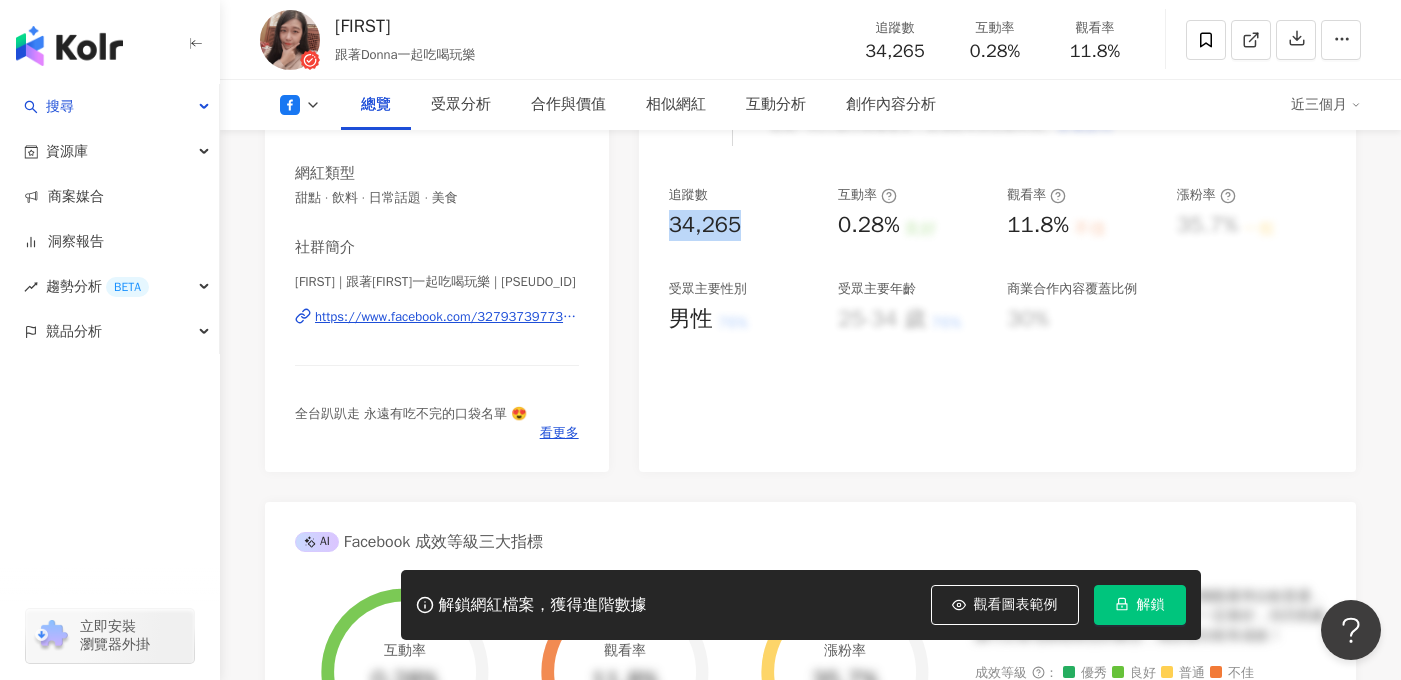 drag, startPoint x: 747, startPoint y: 227, endPoint x: 641, endPoint y: 224, distance: 106.04244 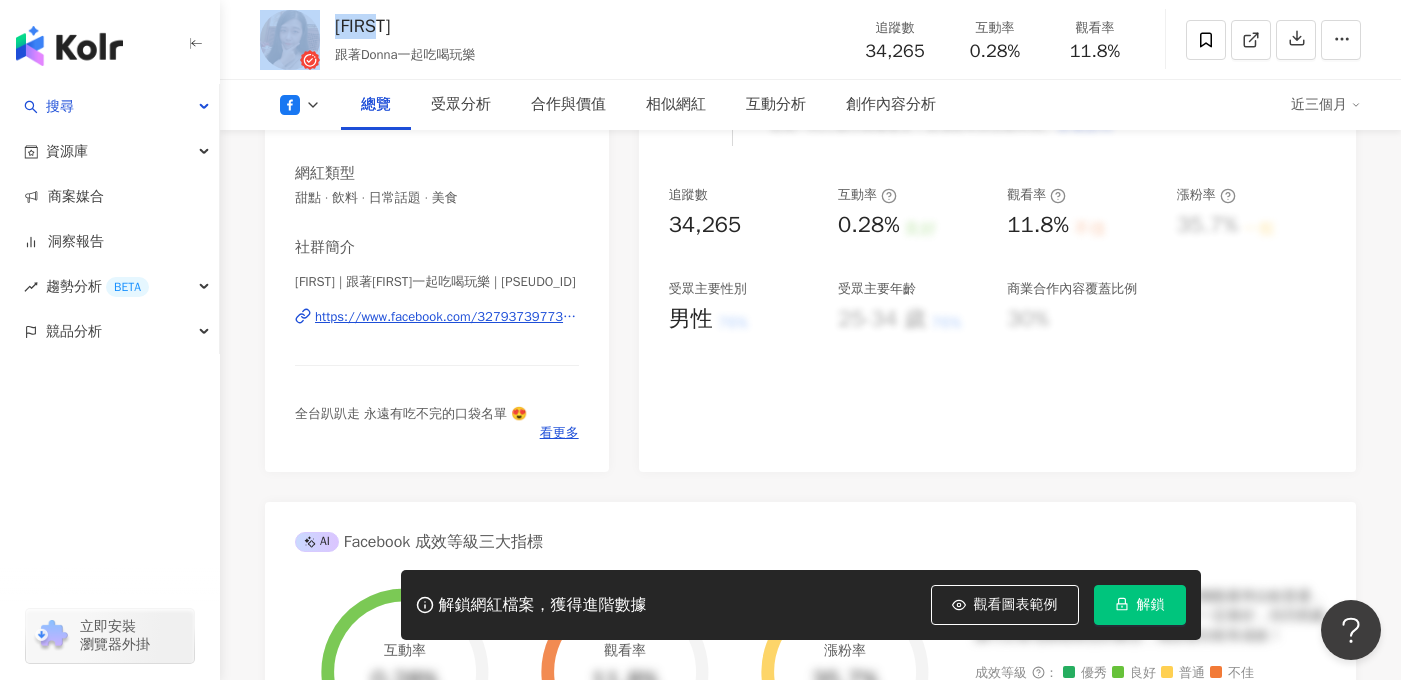 drag, startPoint x: 422, startPoint y: 29, endPoint x: 309, endPoint y: 29, distance: 113 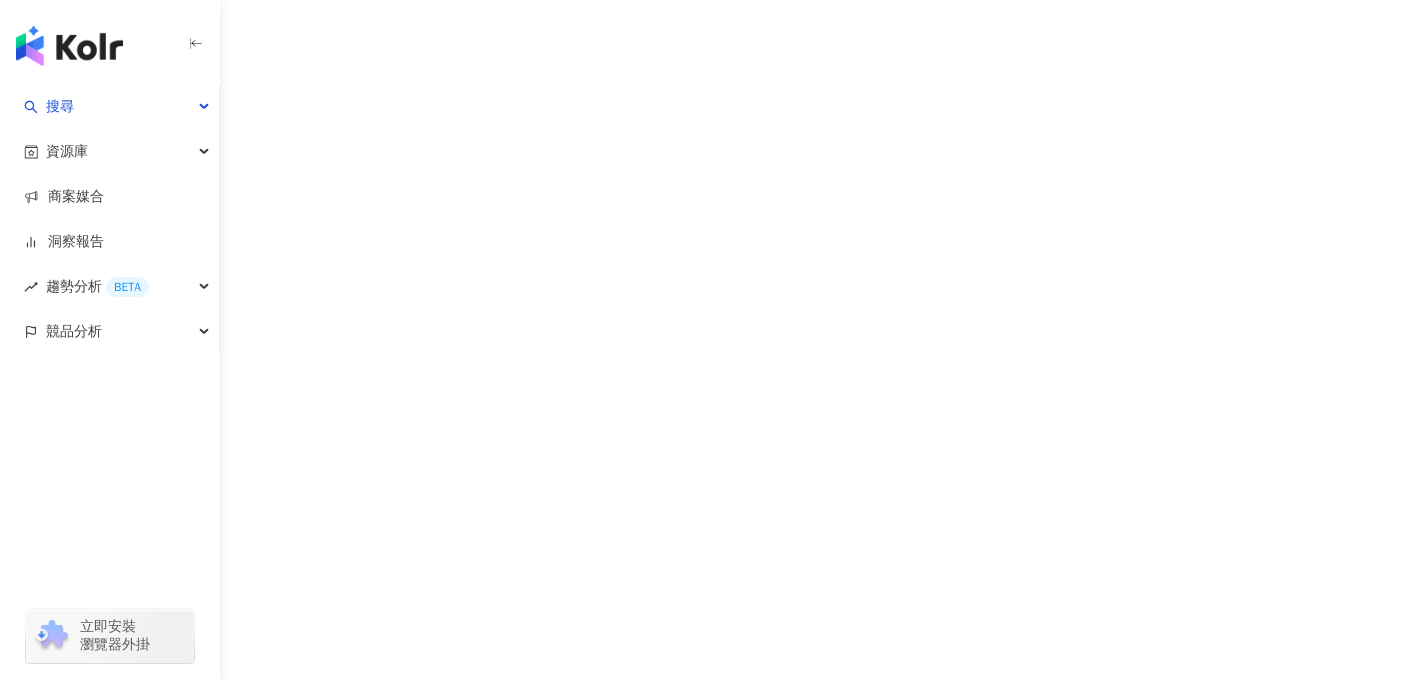 scroll, scrollTop: 0, scrollLeft: 0, axis: both 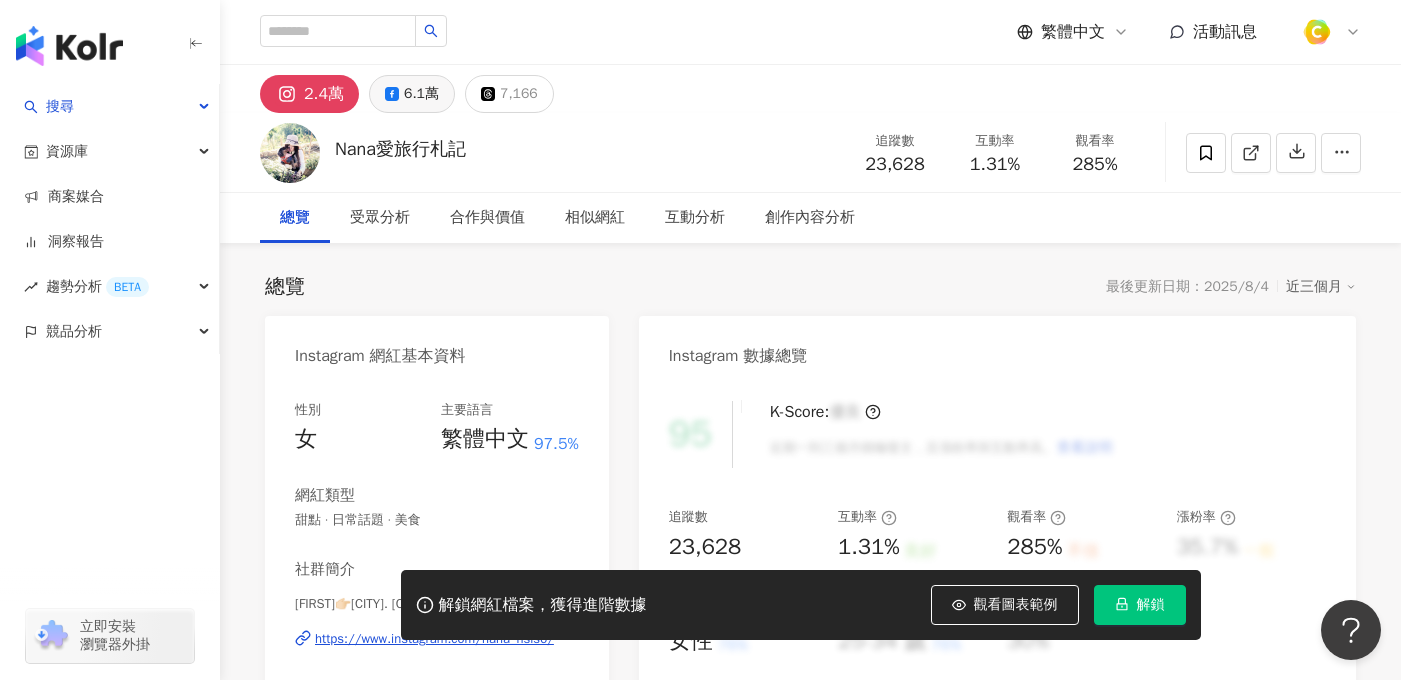 click on "6.1萬" at bounding box center [412, 94] 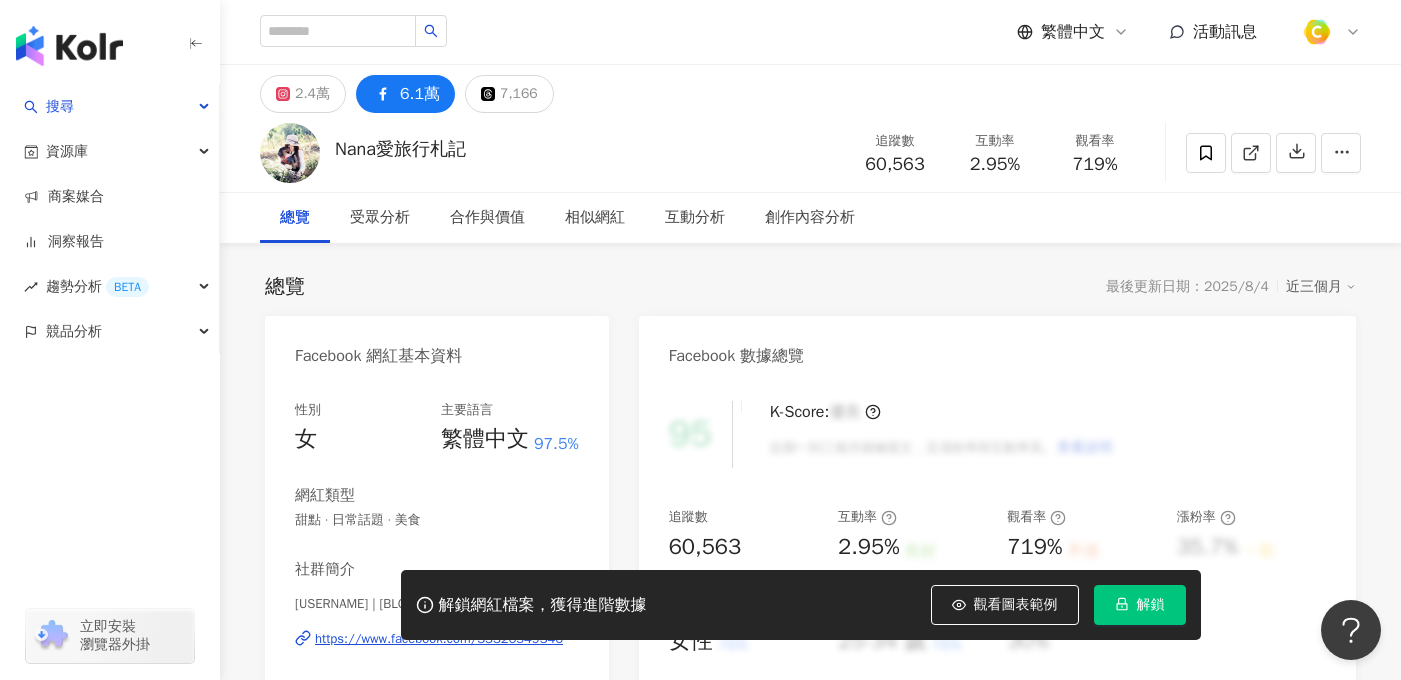click on "追蹤數 60,563" at bounding box center (895, 152) 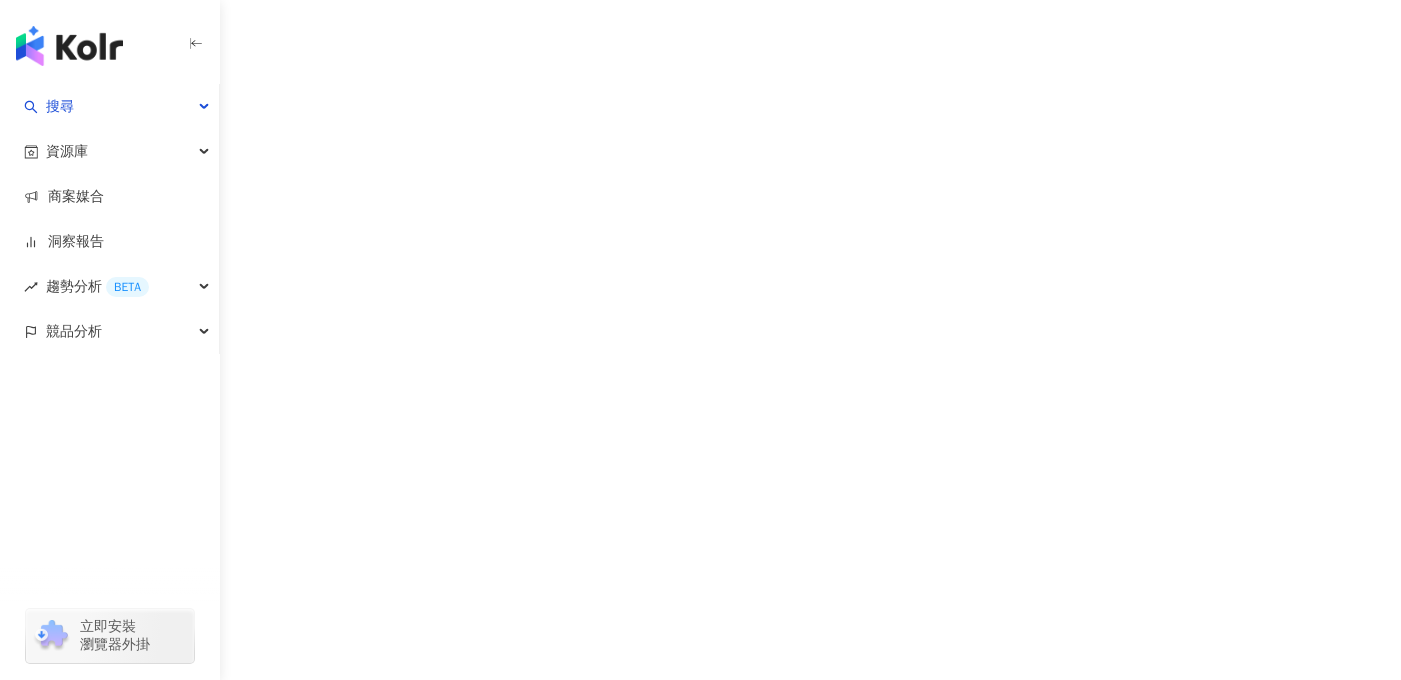 scroll, scrollTop: 0, scrollLeft: 0, axis: both 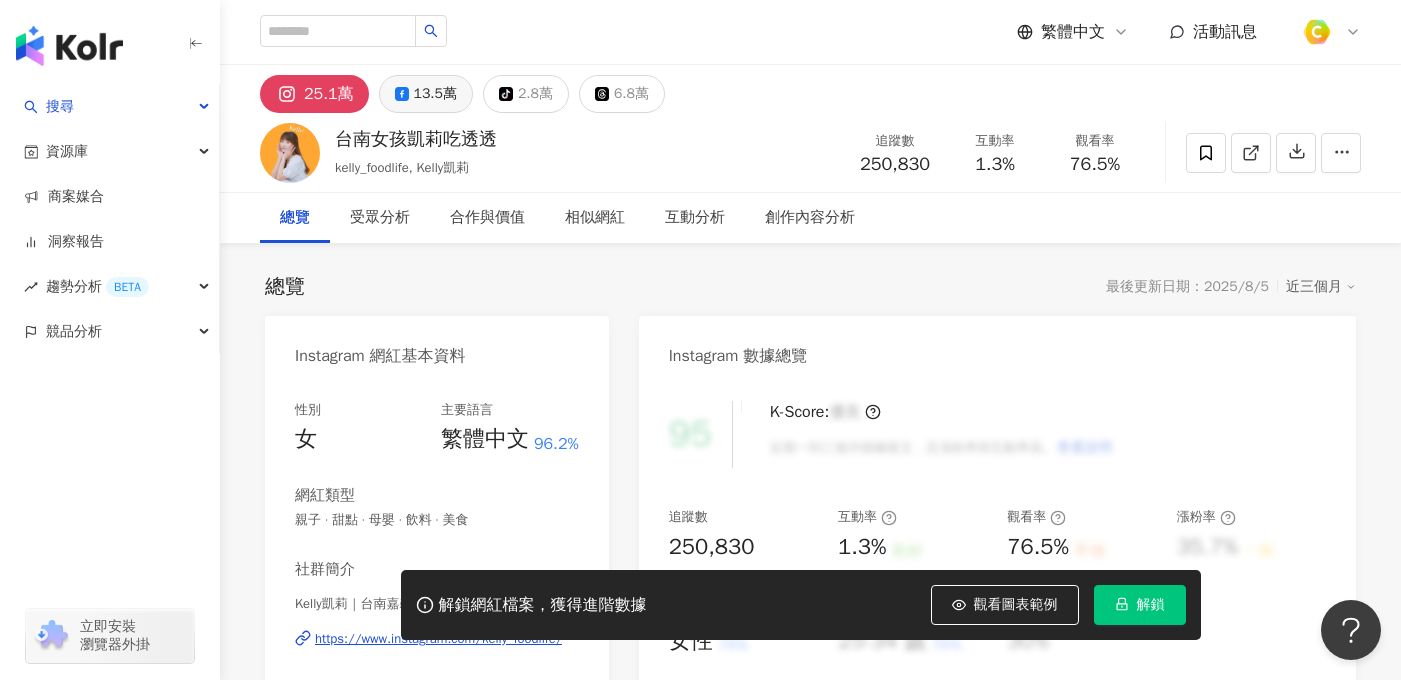 click on "13.5萬" at bounding box center [435, 94] 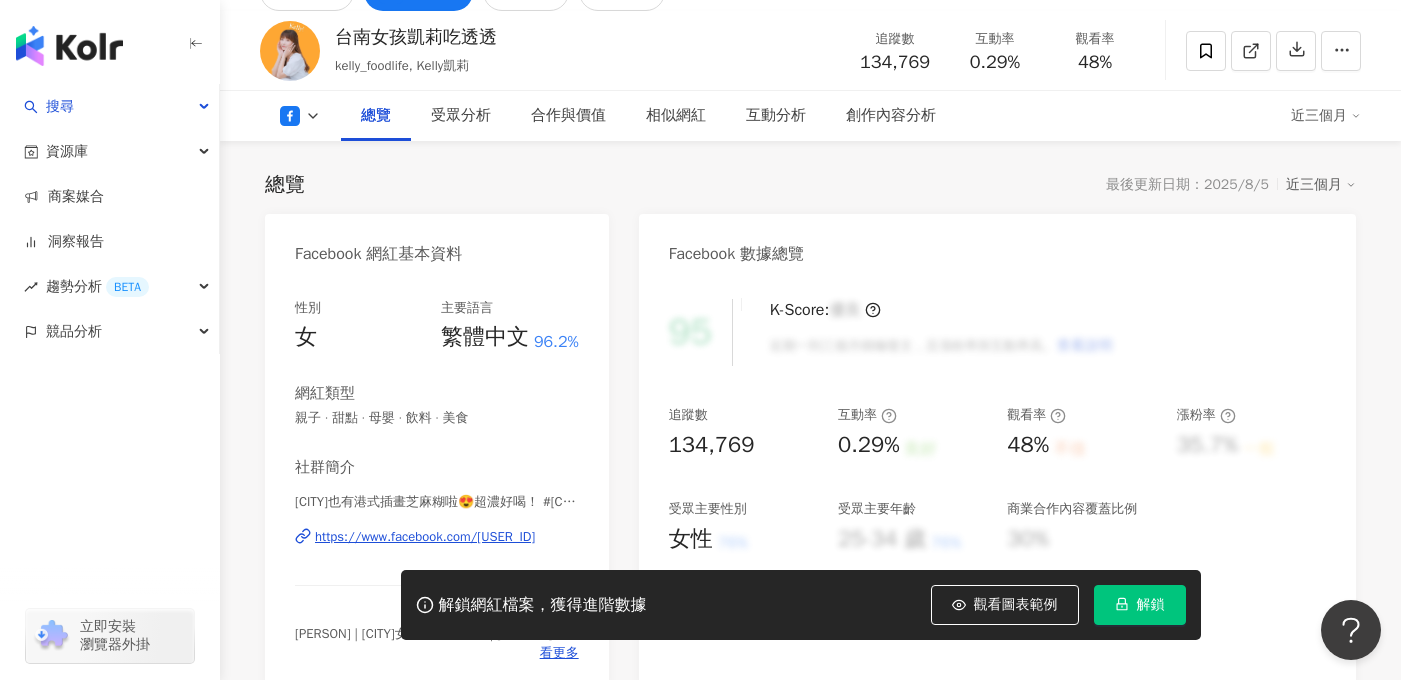 scroll, scrollTop: 143, scrollLeft: 0, axis: vertical 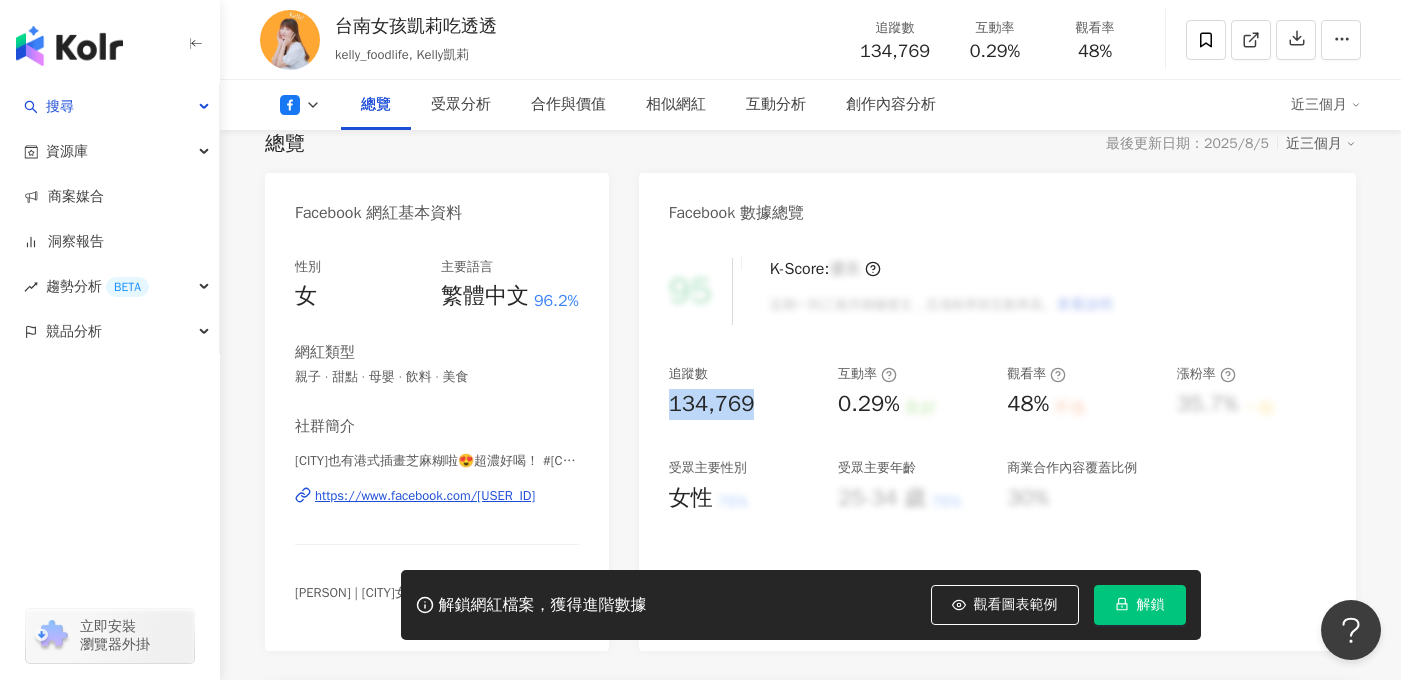 drag, startPoint x: 663, startPoint y: 403, endPoint x: 767, endPoint y: 403, distance: 104 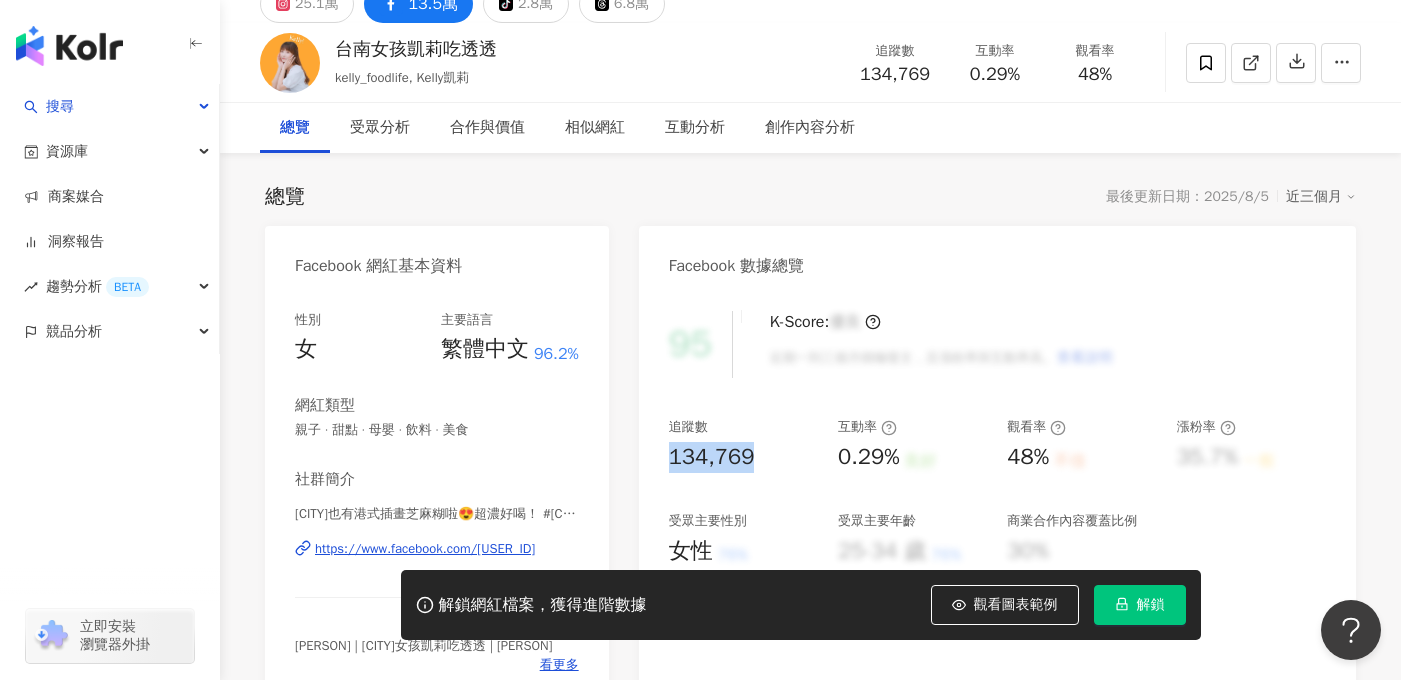 scroll, scrollTop: 1, scrollLeft: 0, axis: vertical 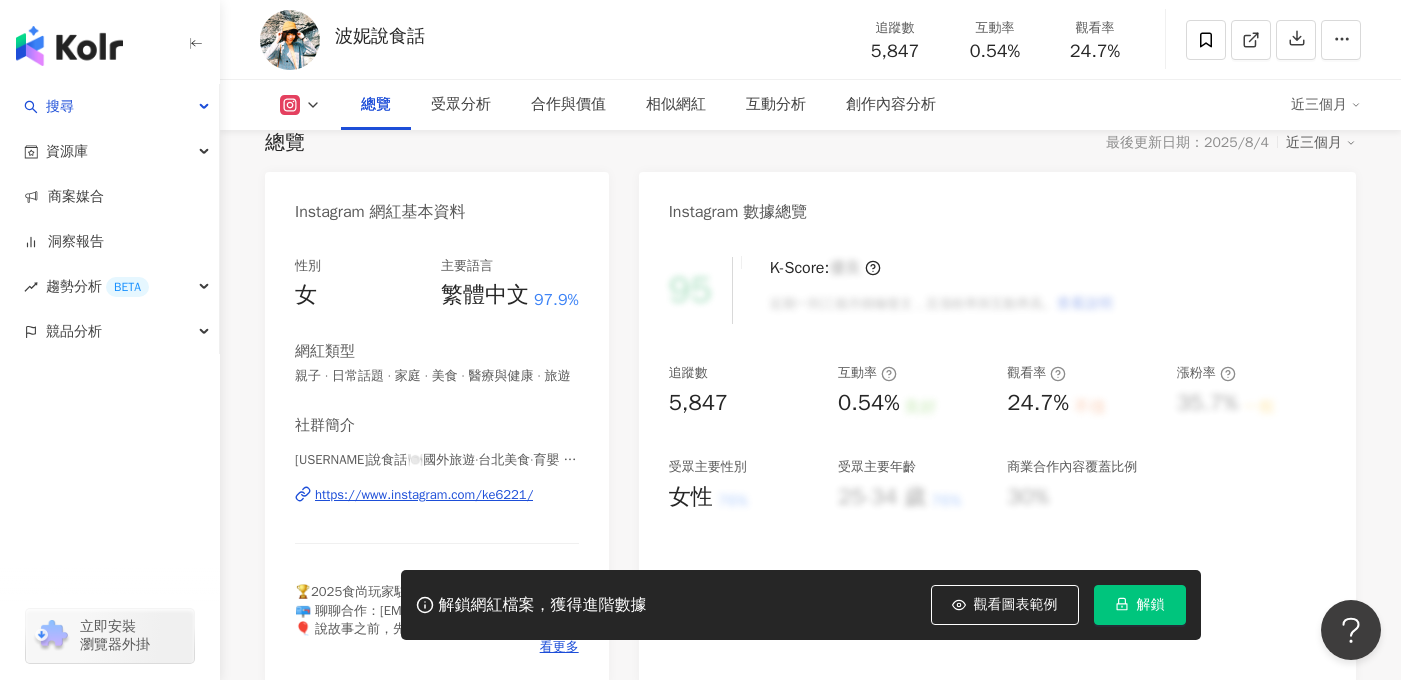 click on "1萬" at bounding box center [418, -50] 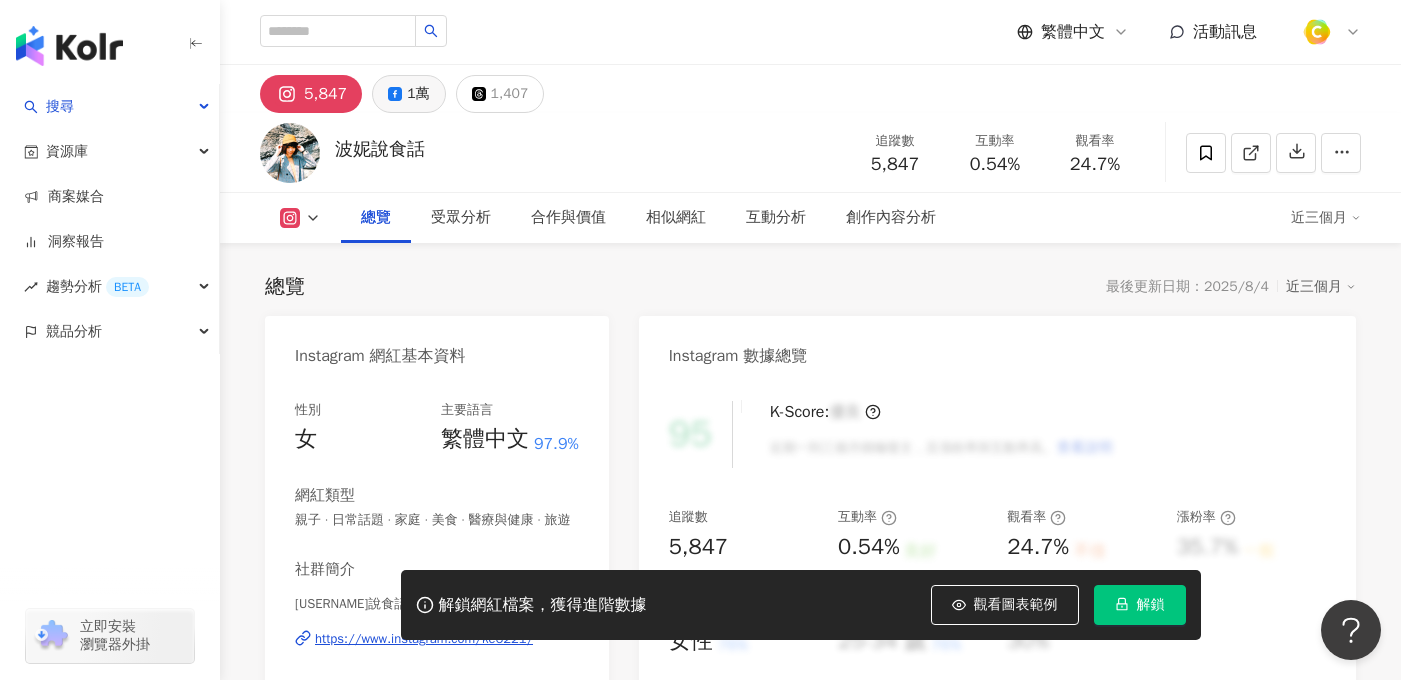 click 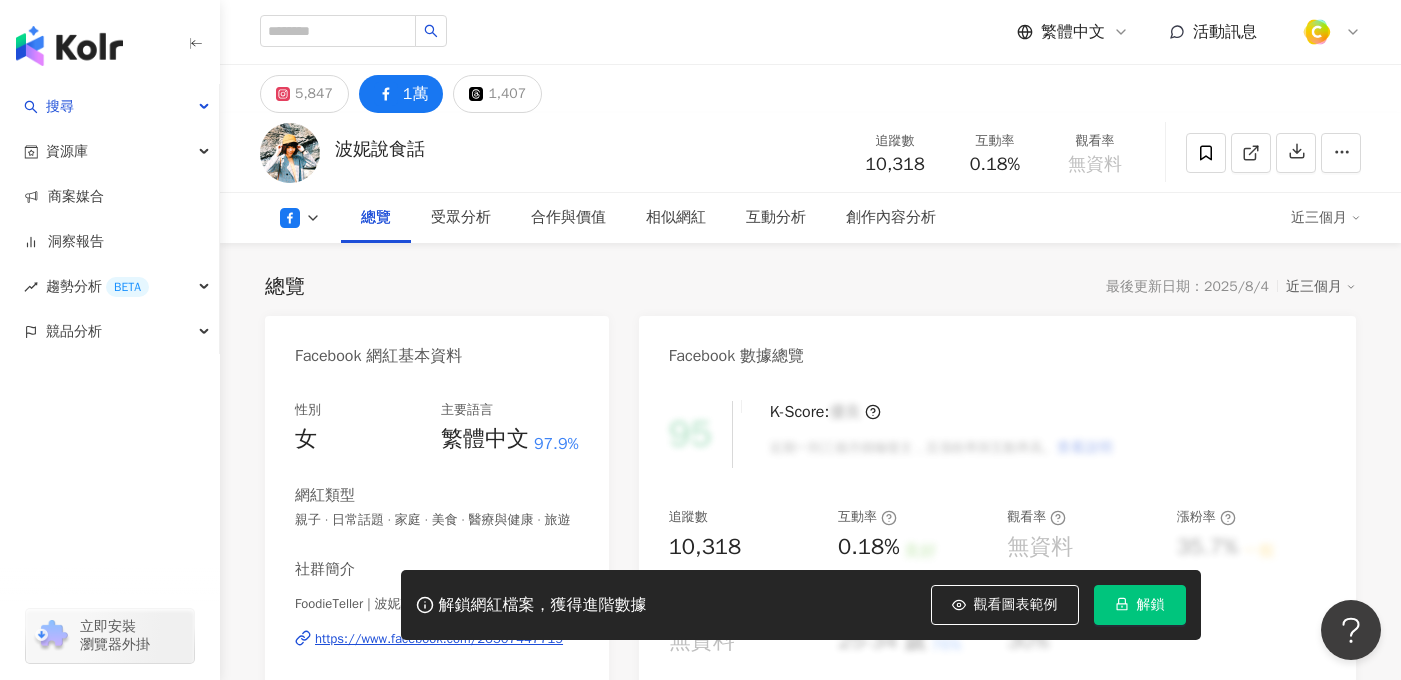 scroll, scrollTop: 64, scrollLeft: 0, axis: vertical 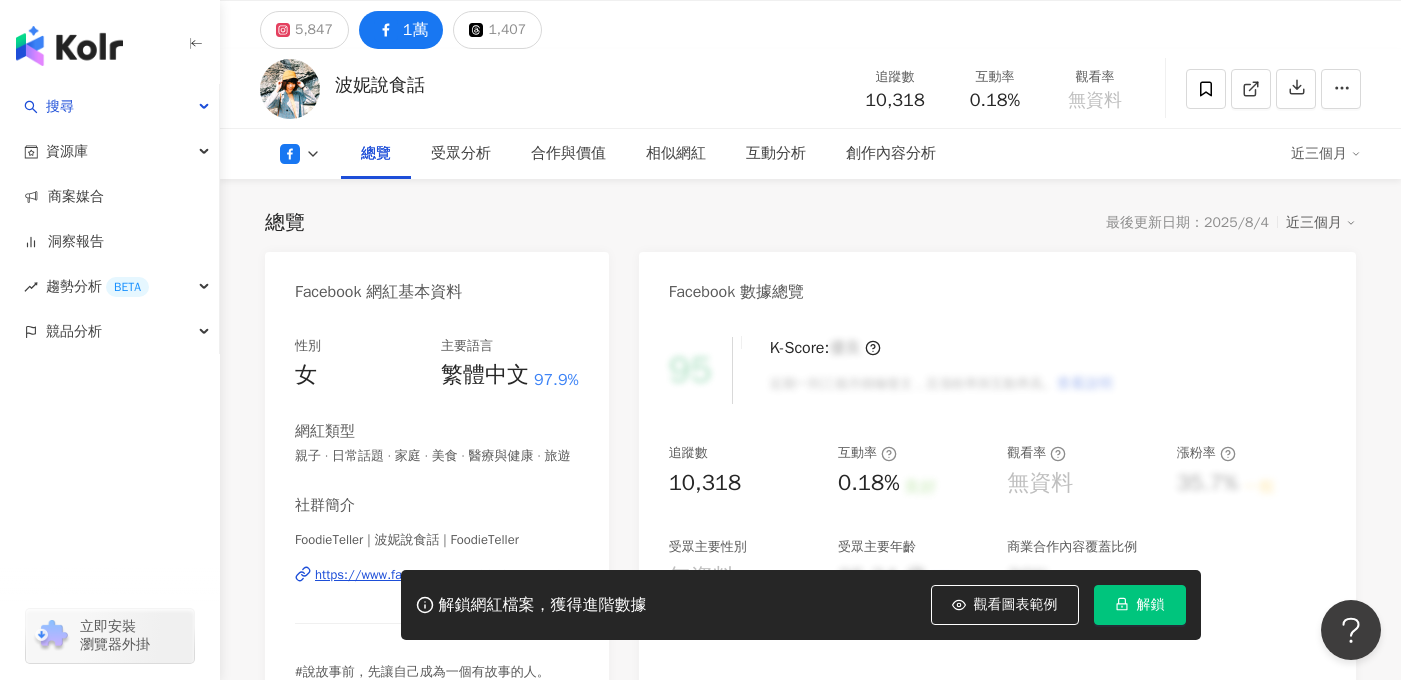drag, startPoint x: 668, startPoint y: 479, endPoint x: 735, endPoint y: 487, distance: 67.47592 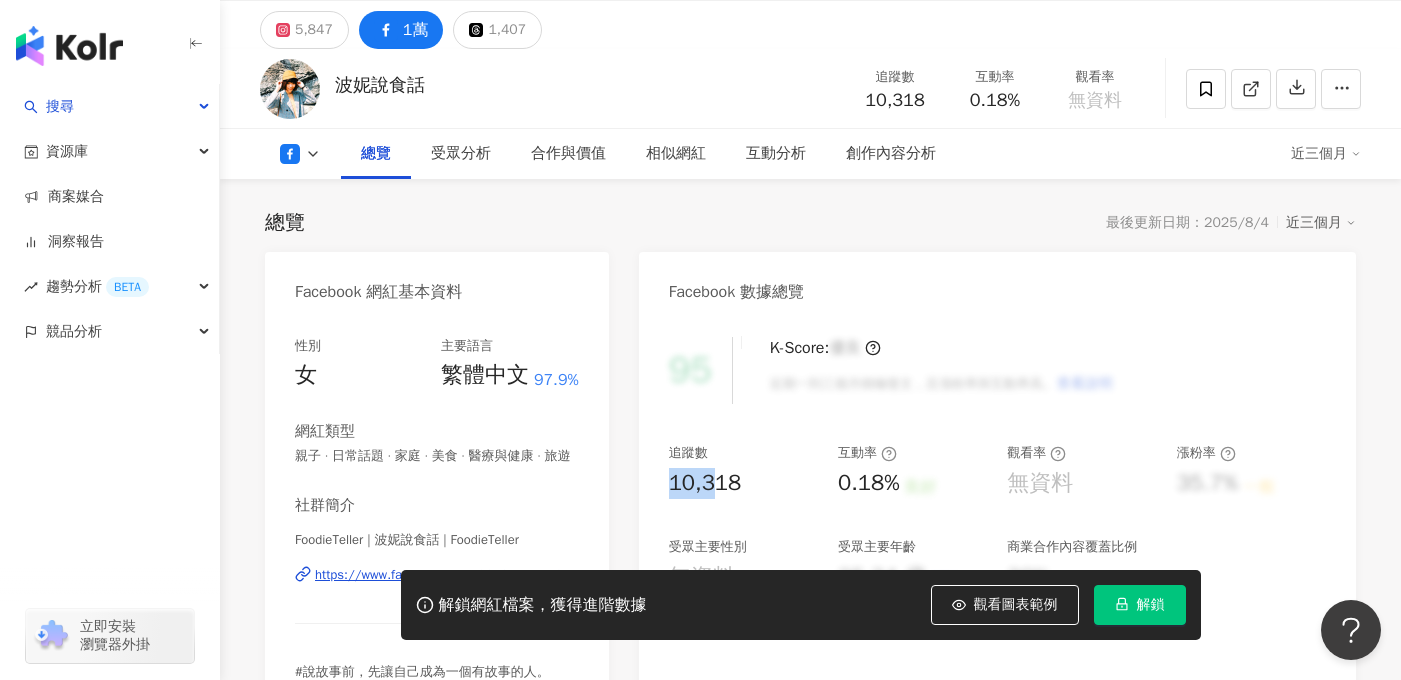 drag, startPoint x: 717, startPoint y: 484, endPoint x: 748, endPoint y: 487, distance: 31.144823 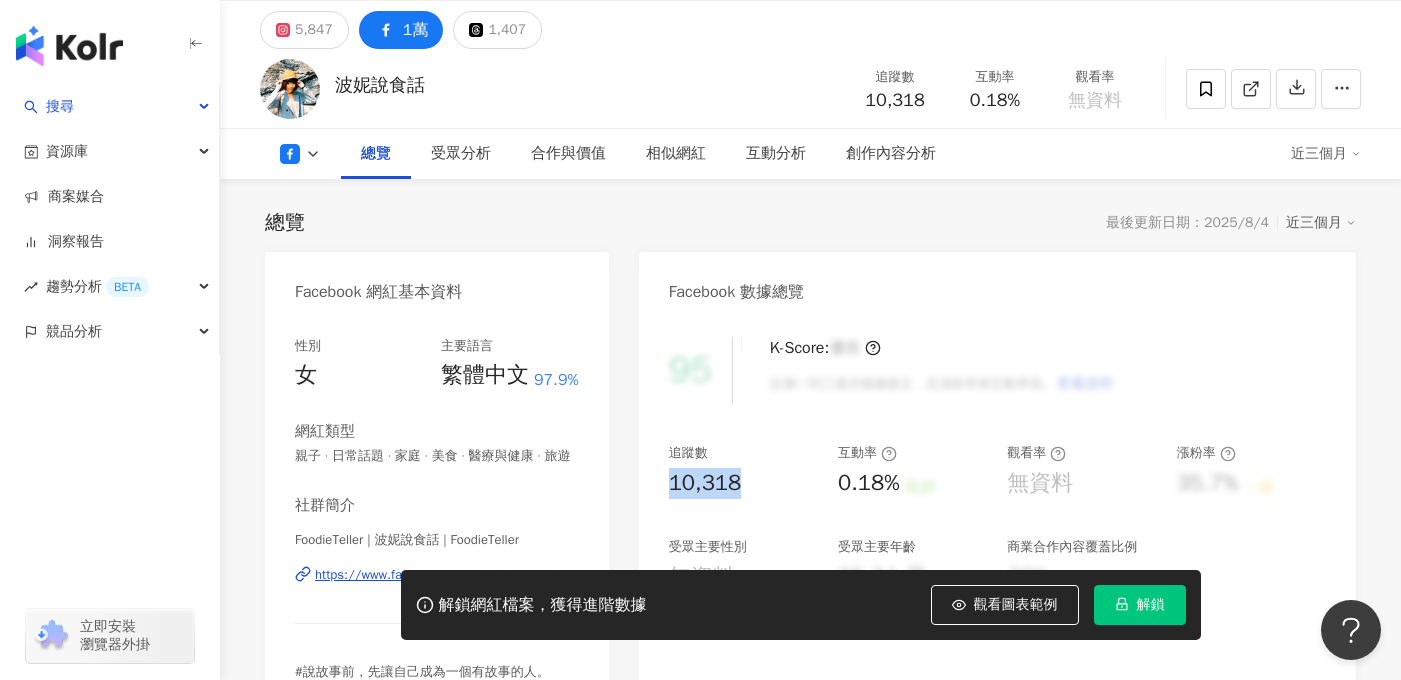 copy on "10,318" 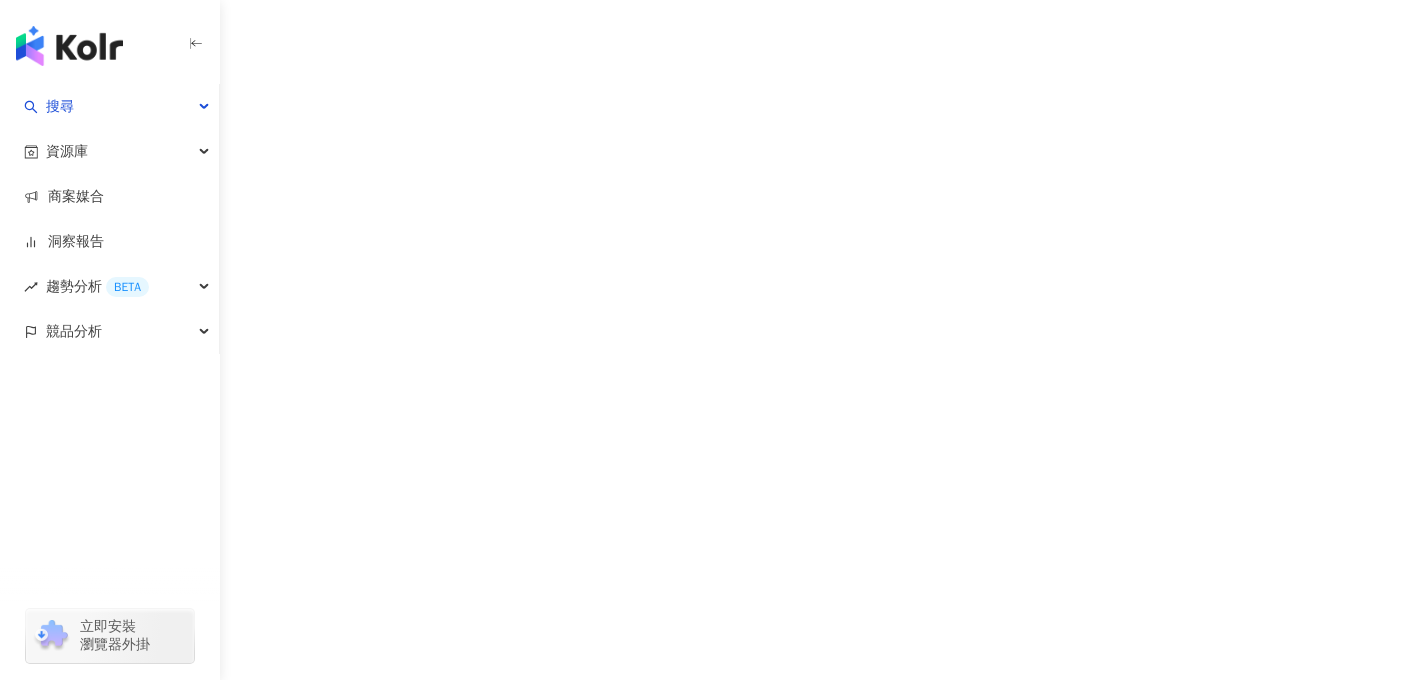 scroll, scrollTop: 0, scrollLeft: 0, axis: both 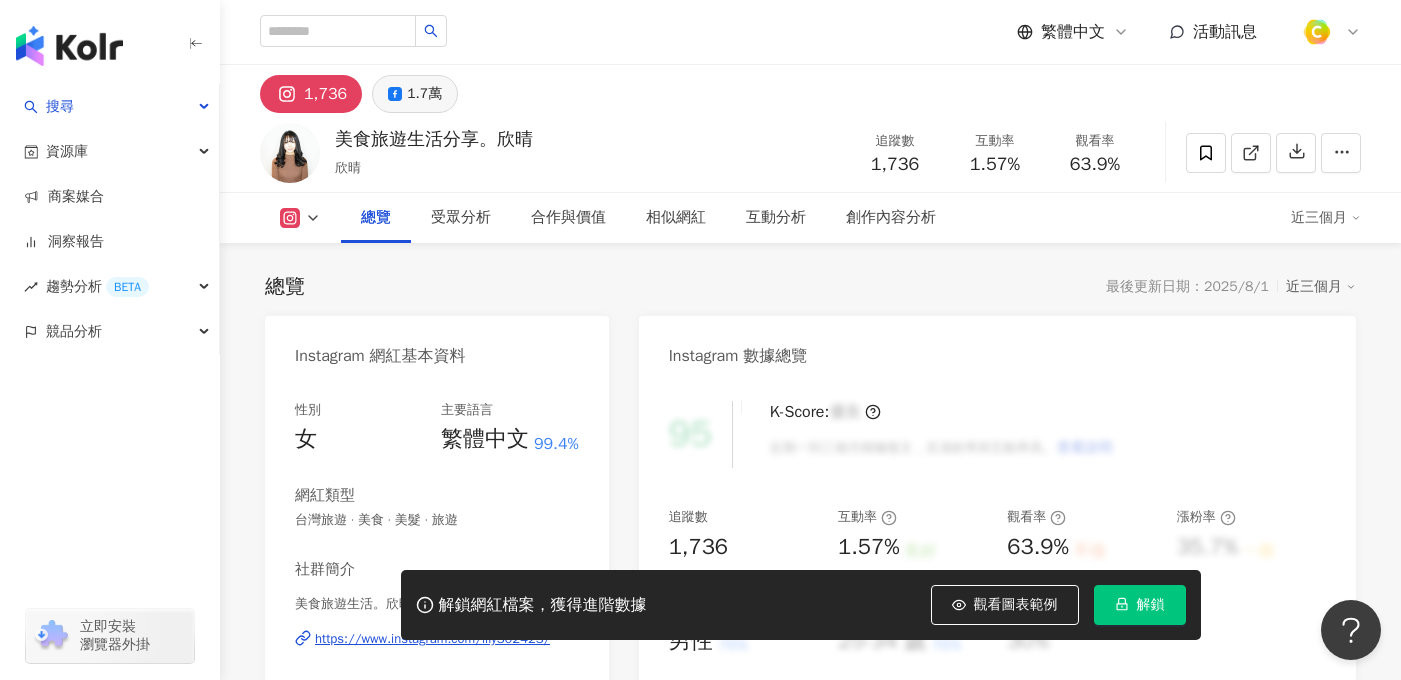 drag, startPoint x: 429, startPoint y: 86, endPoint x: 386, endPoint y: 100, distance: 45.221676 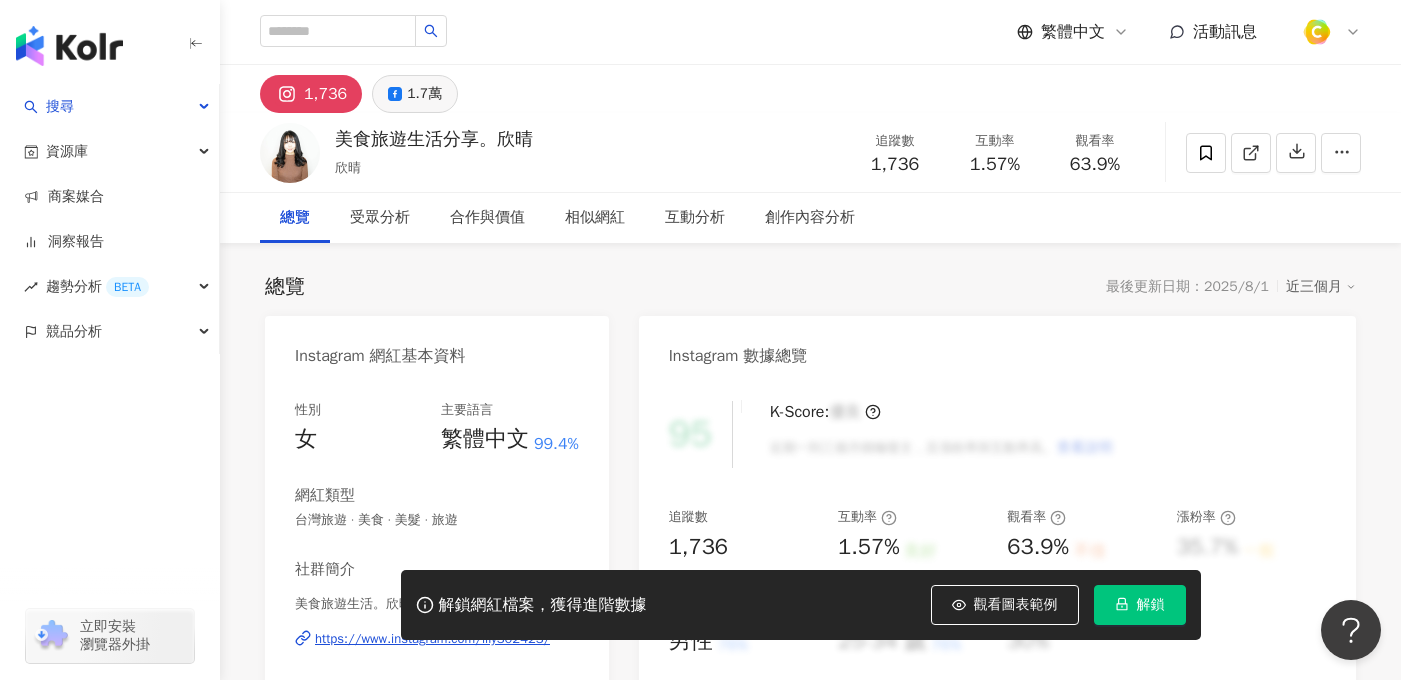 click 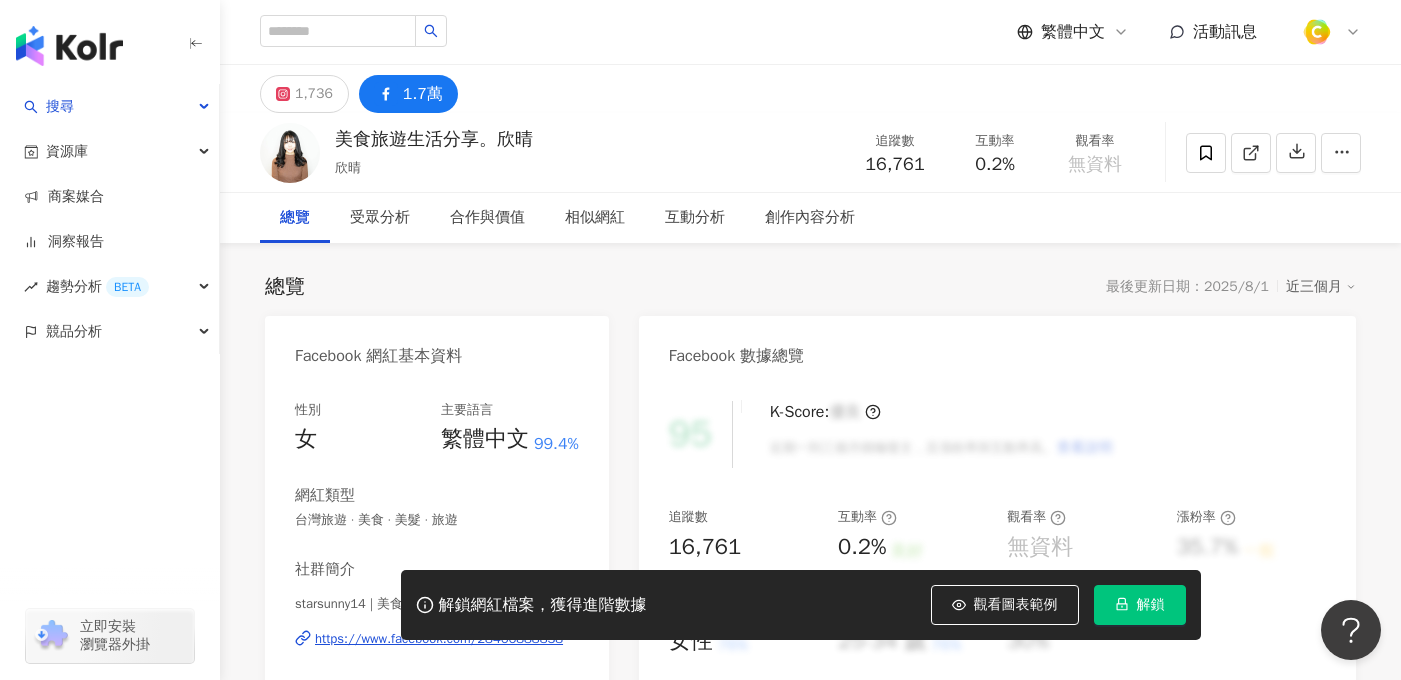 scroll, scrollTop: 37, scrollLeft: 0, axis: vertical 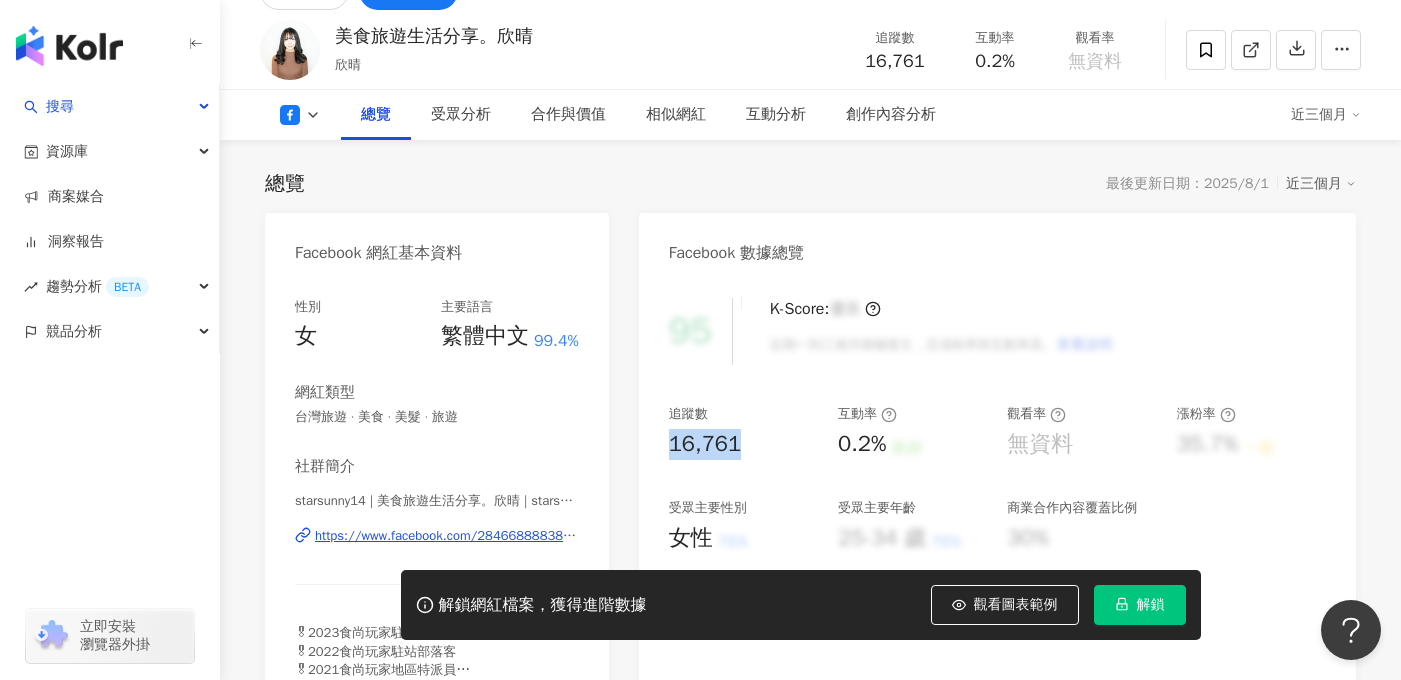 drag, startPoint x: 740, startPoint y: 439, endPoint x: 651, endPoint y: 440, distance: 89.005615 